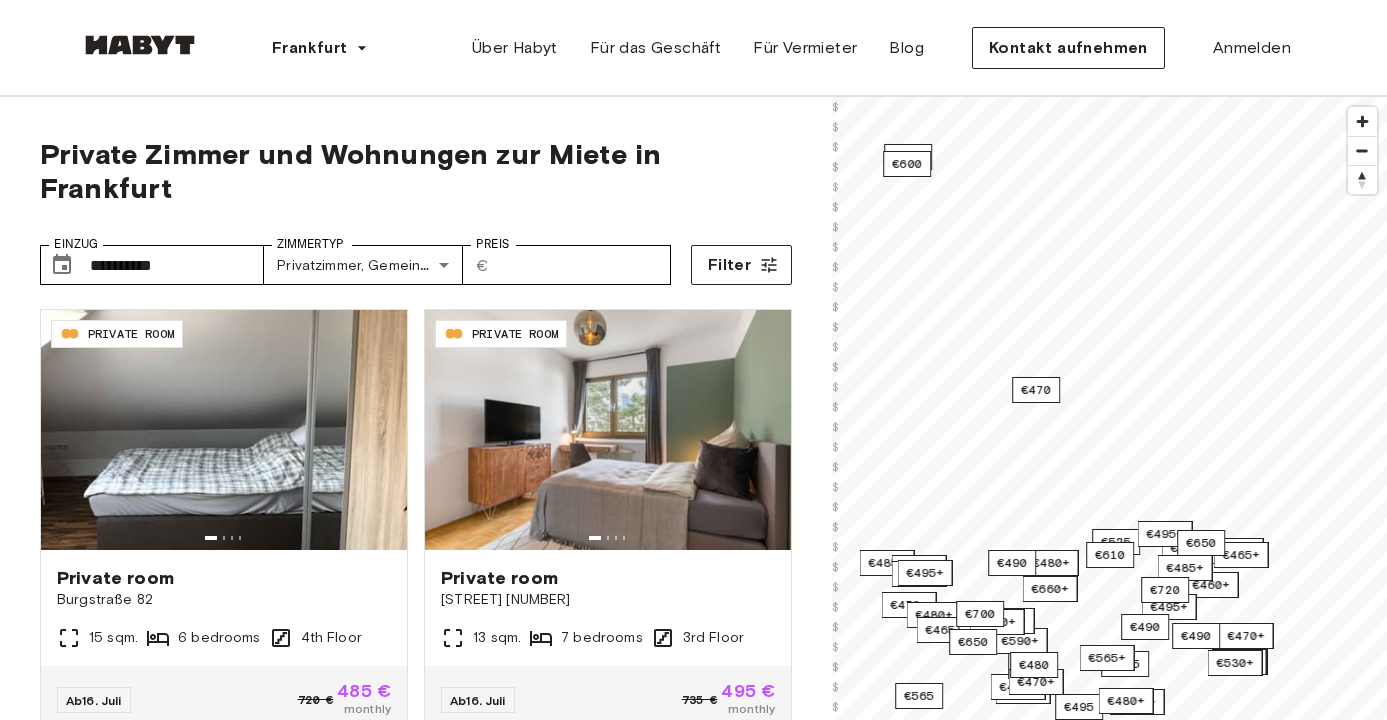 scroll, scrollTop: 112, scrollLeft: 0, axis: vertical 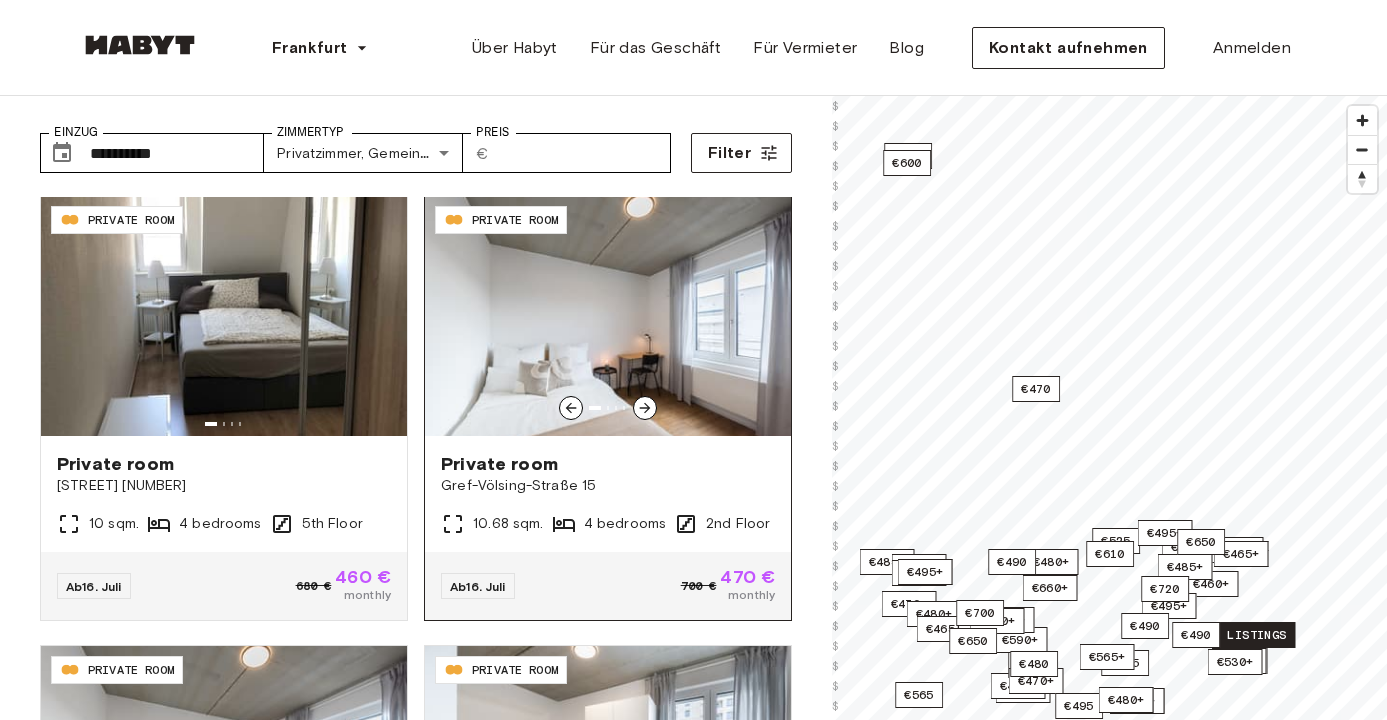 click at bounding box center (645, 408) 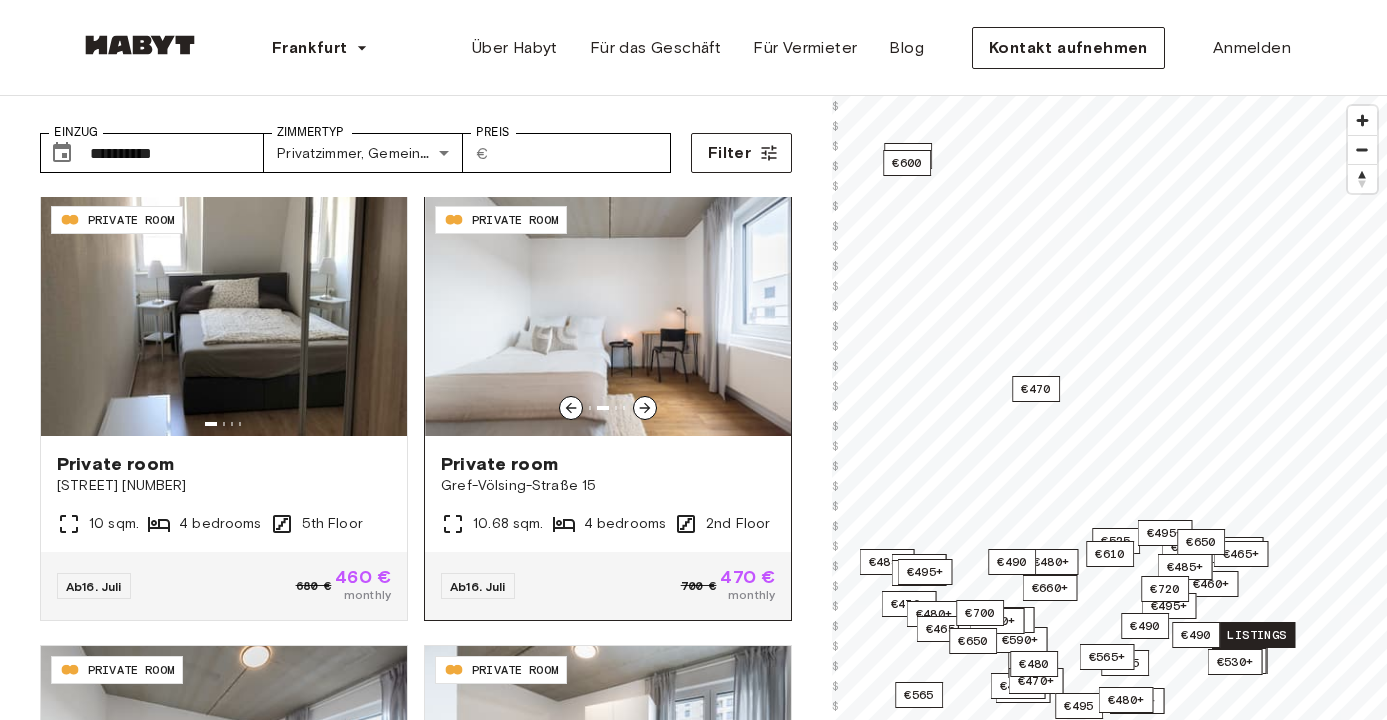 click at bounding box center (645, 408) 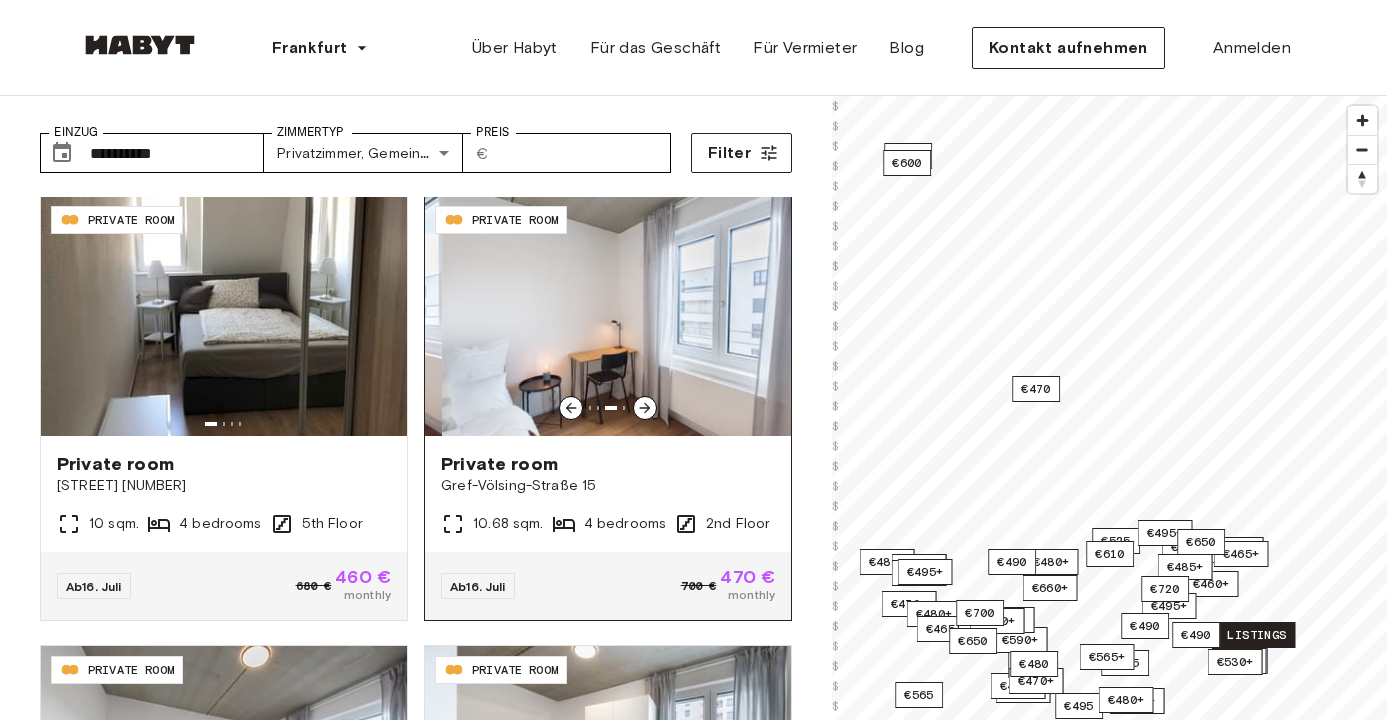 click at bounding box center (645, 408) 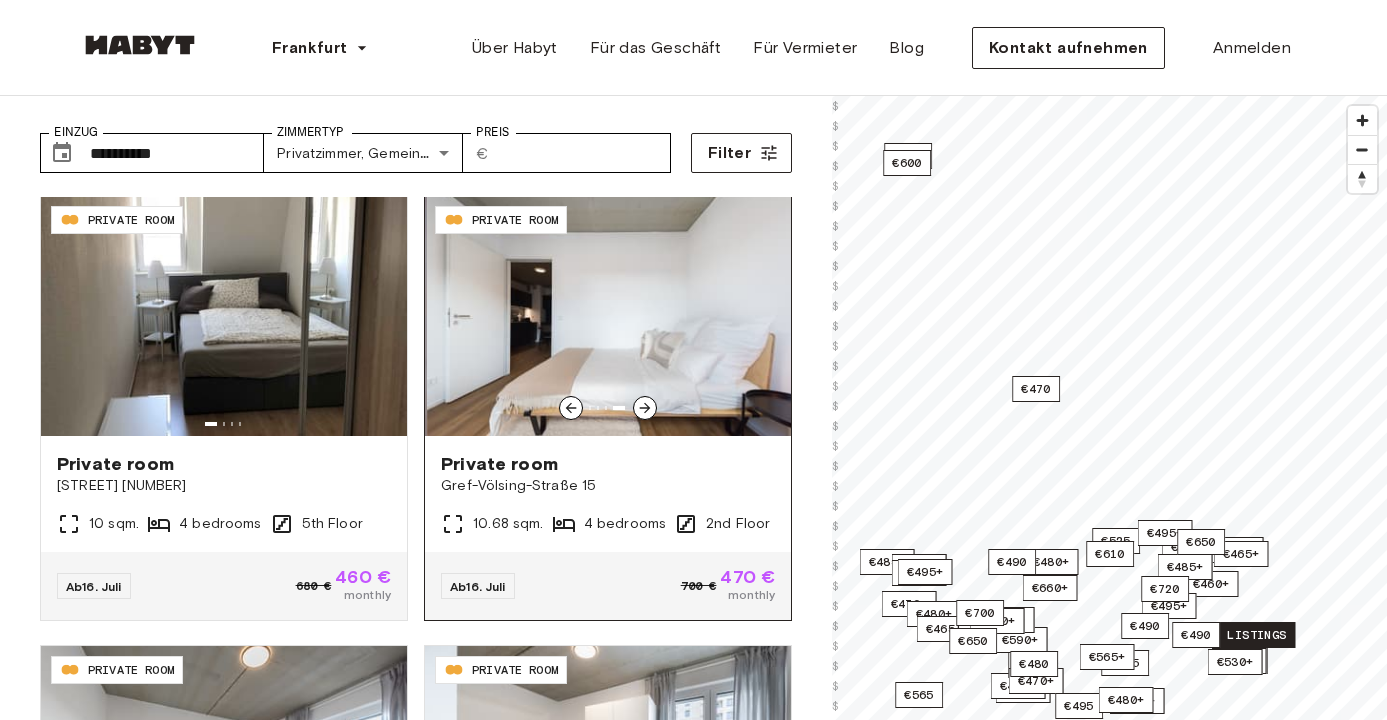 click at bounding box center [645, 408] 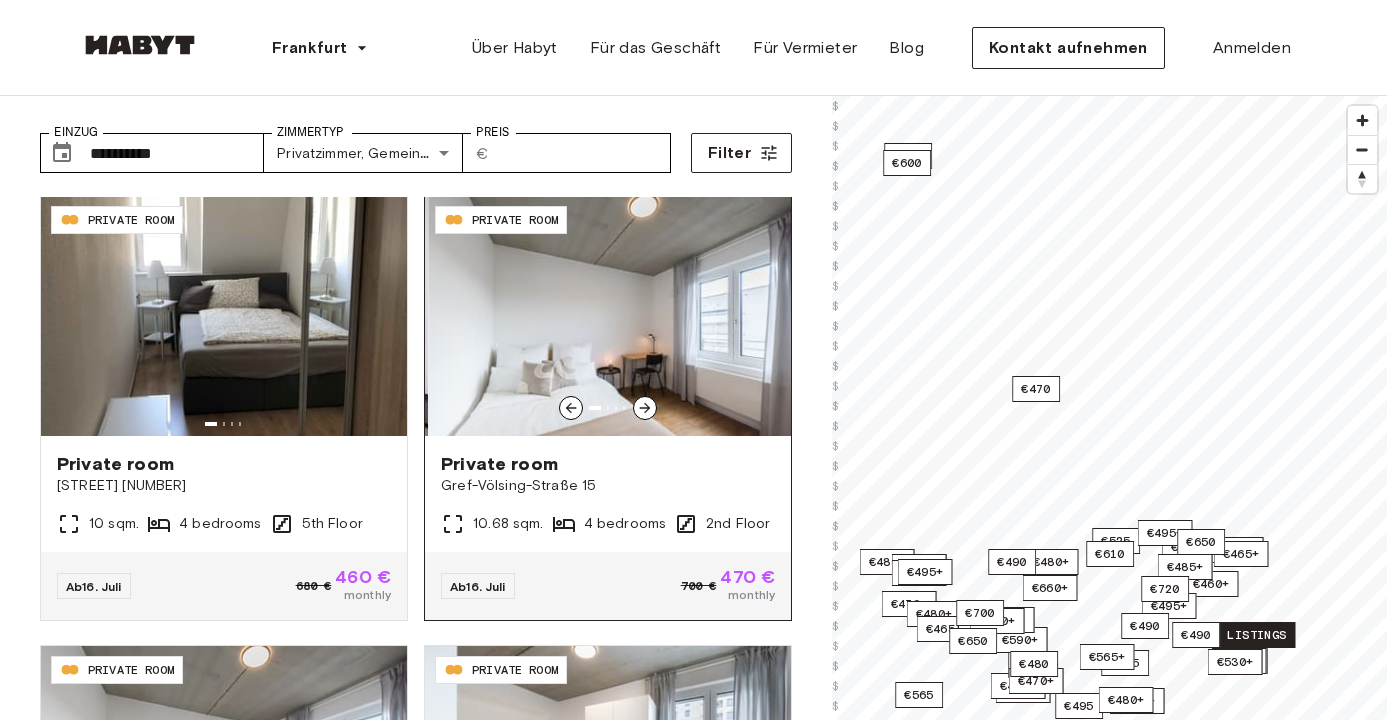 click at bounding box center (645, 408) 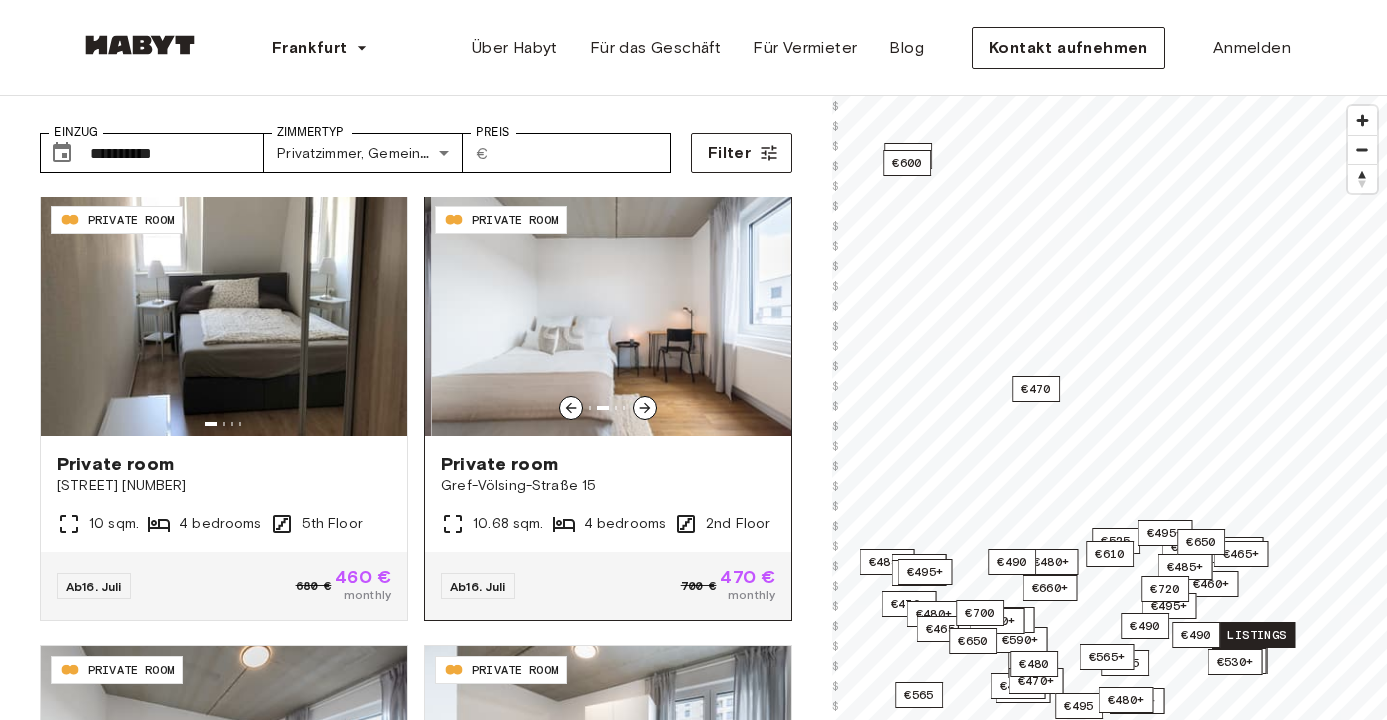 click at bounding box center [645, 408] 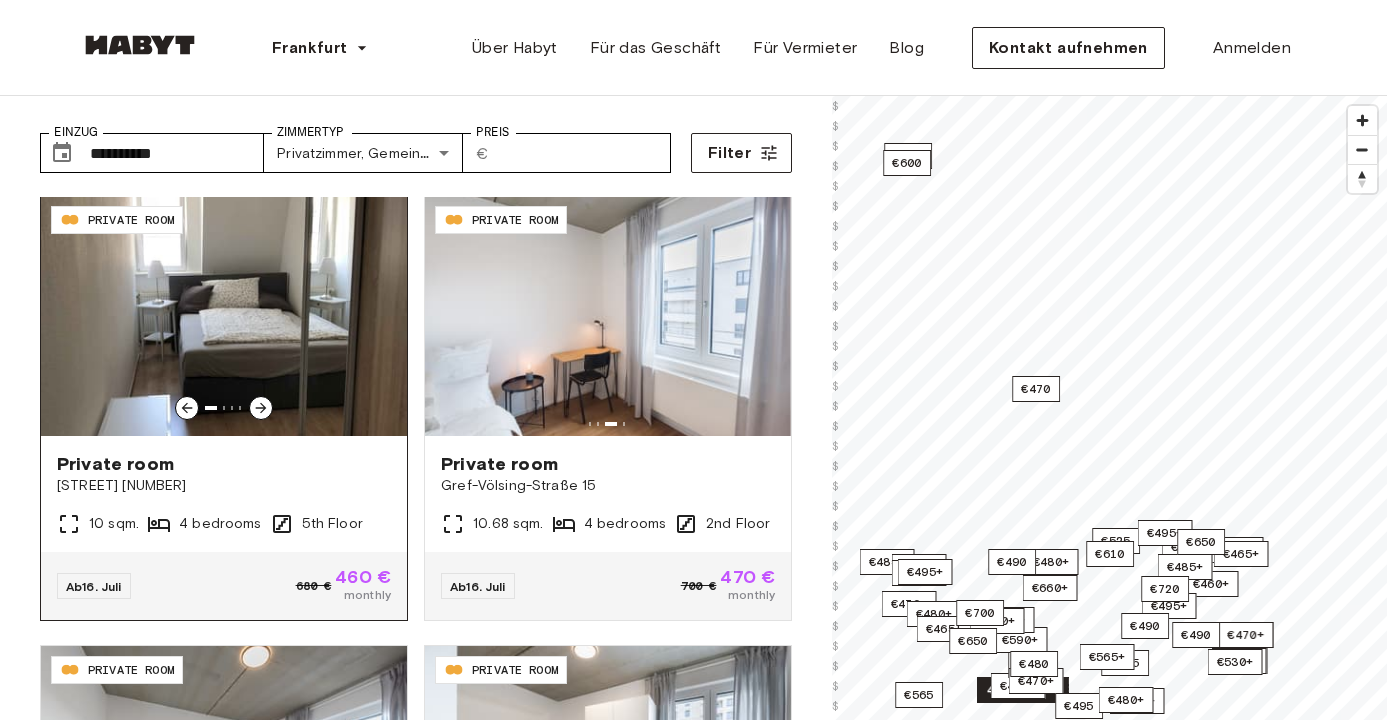 click at bounding box center (261, 408) 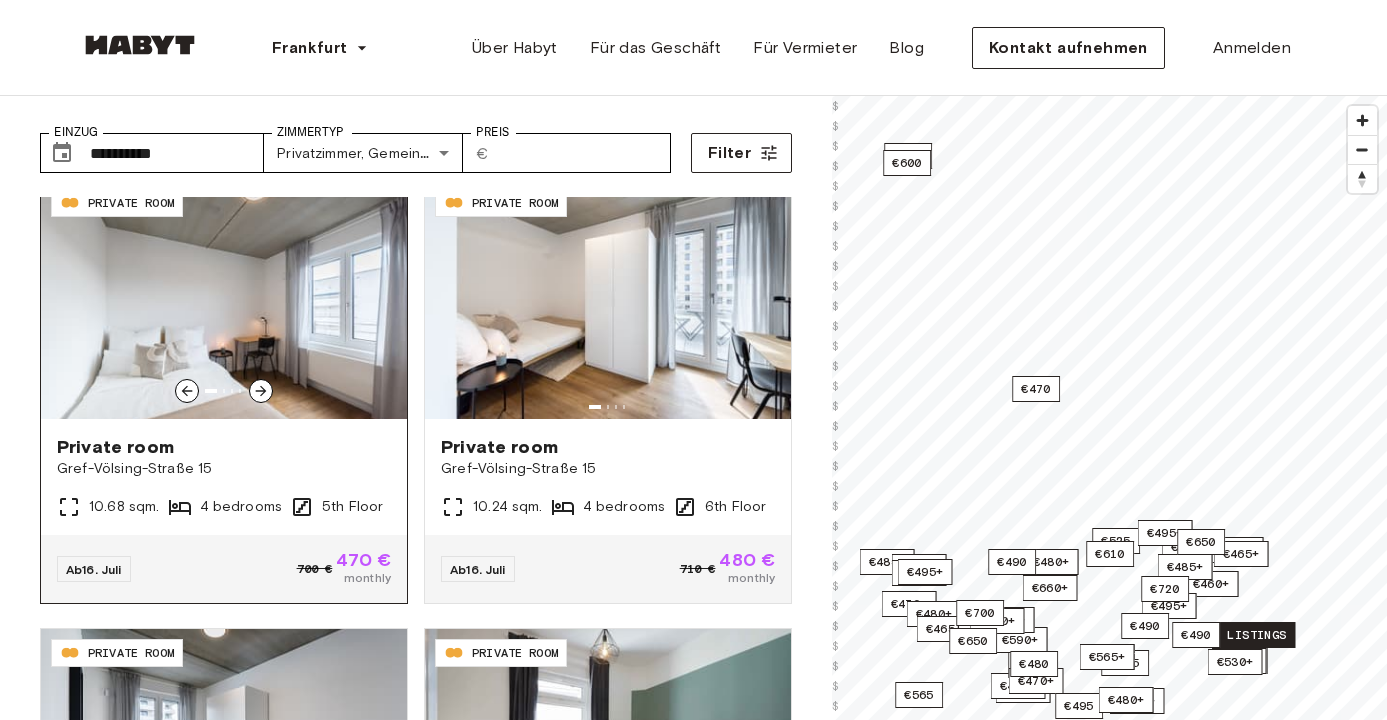 scroll, scrollTop: 1287, scrollLeft: 0, axis: vertical 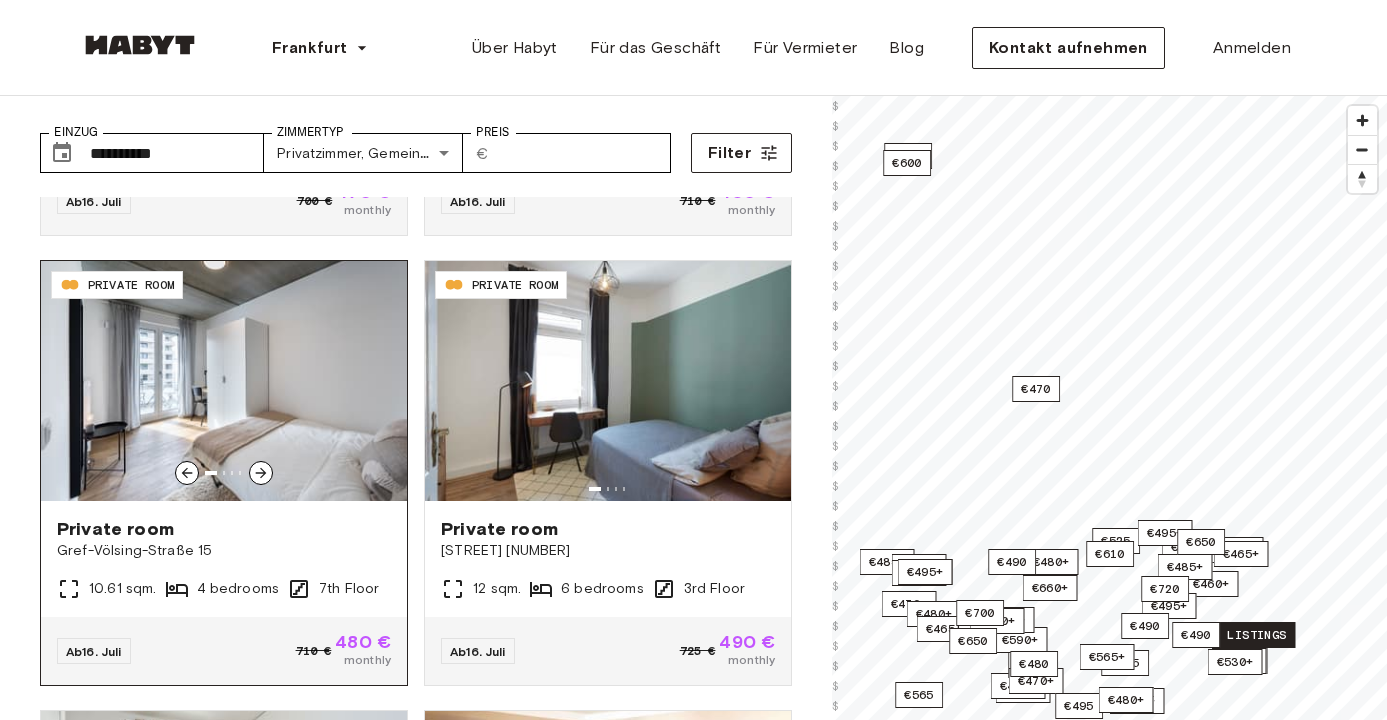 click 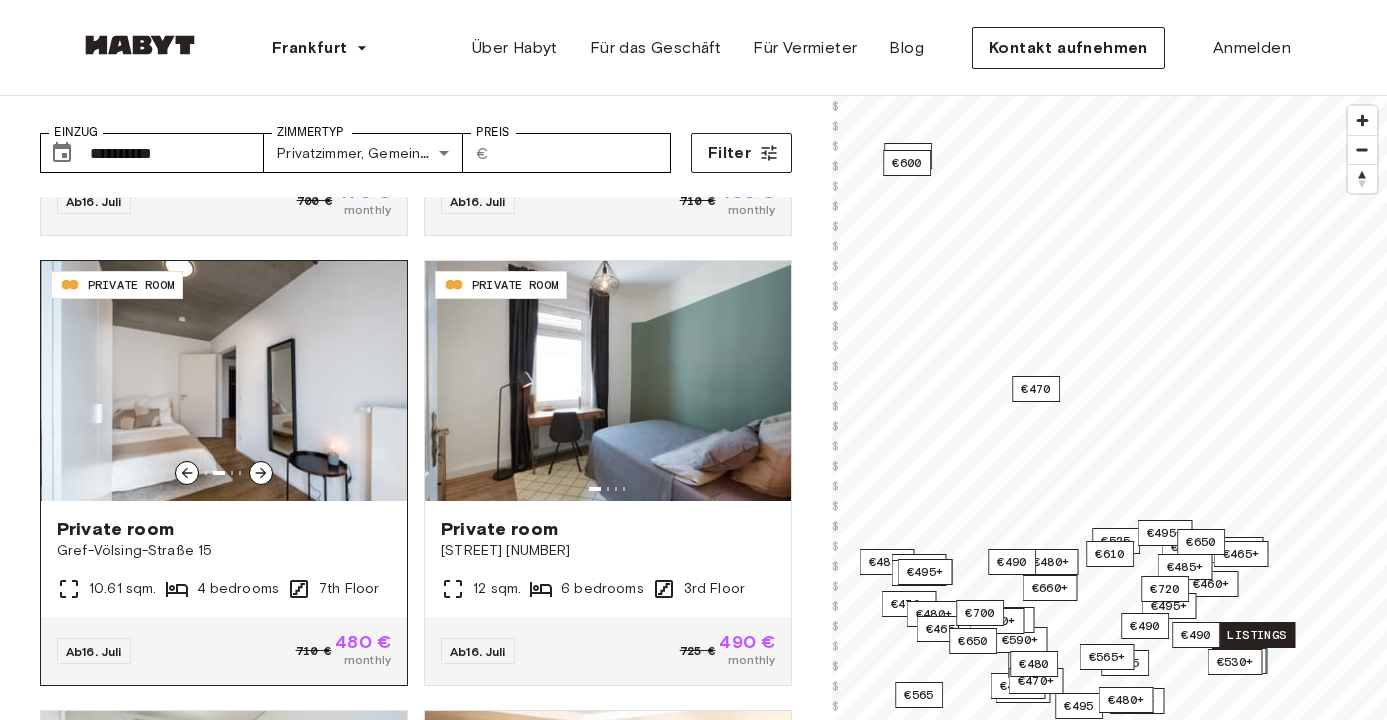 click 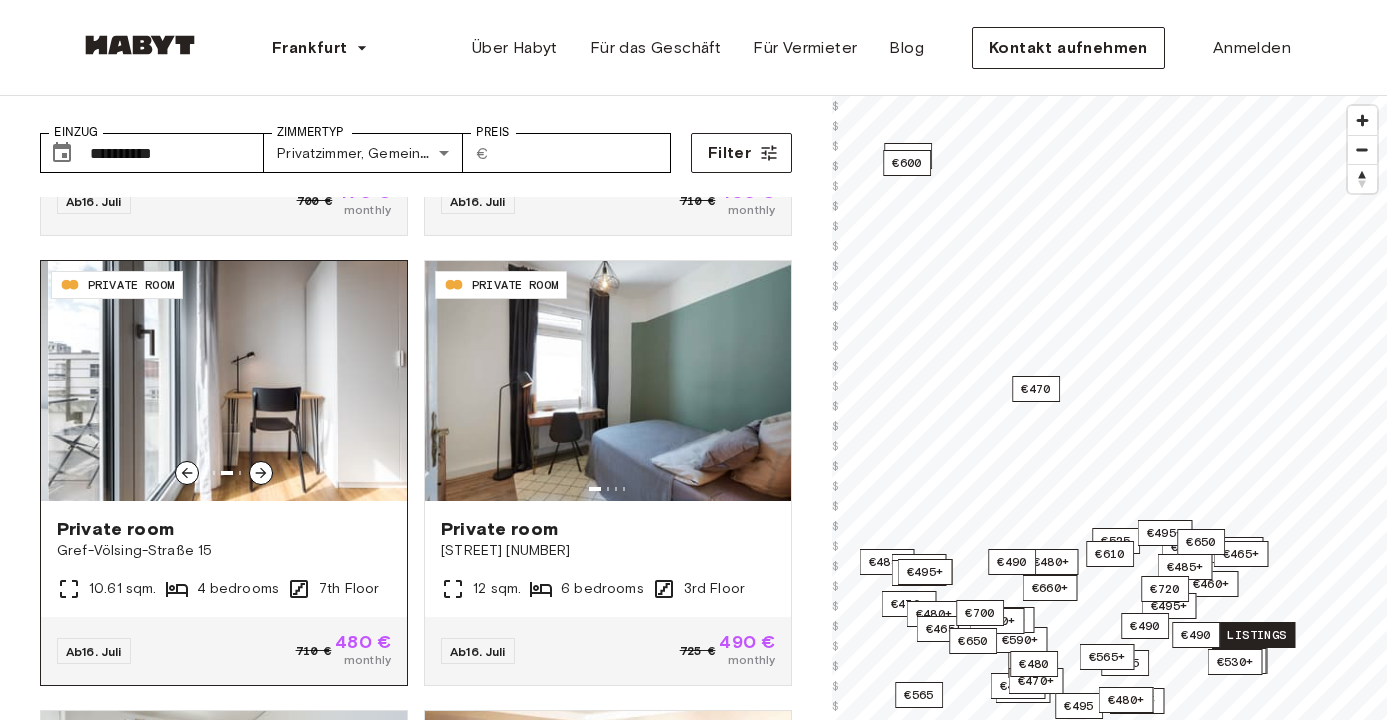 click 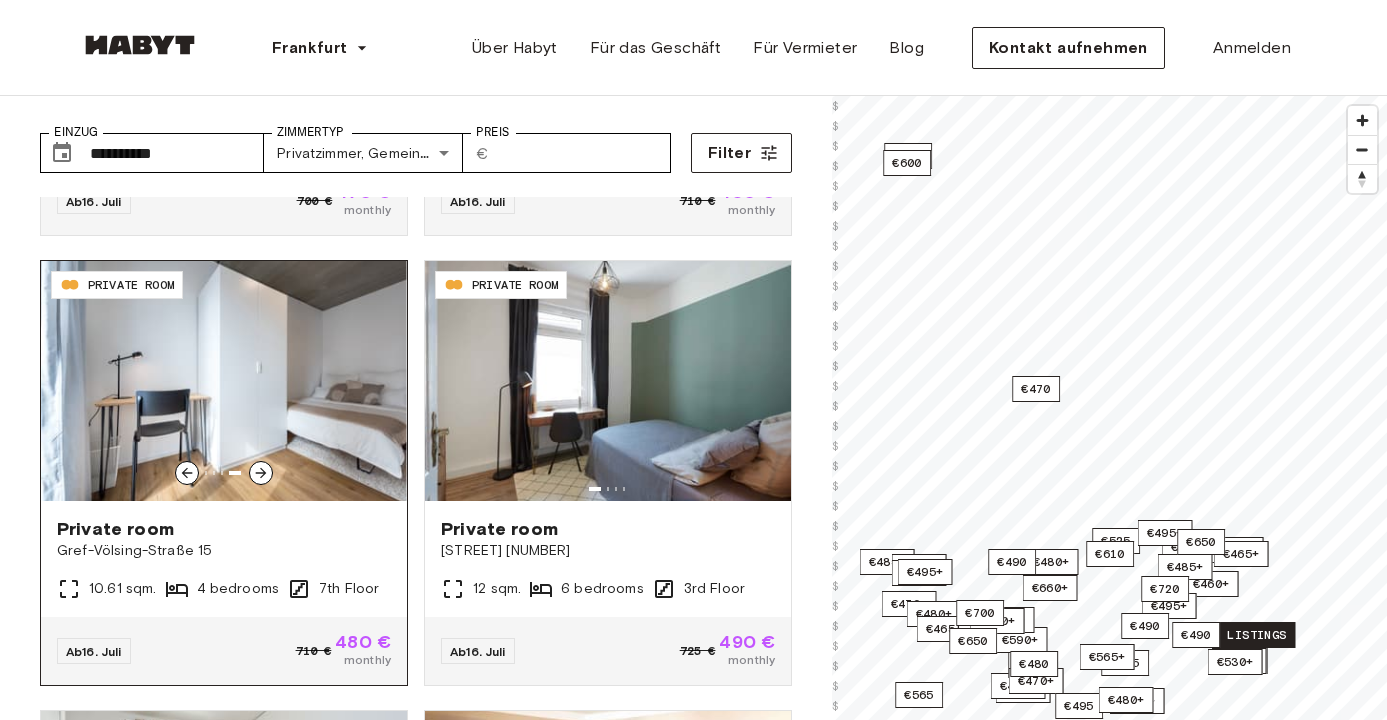 click at bounding box center [261, 473] 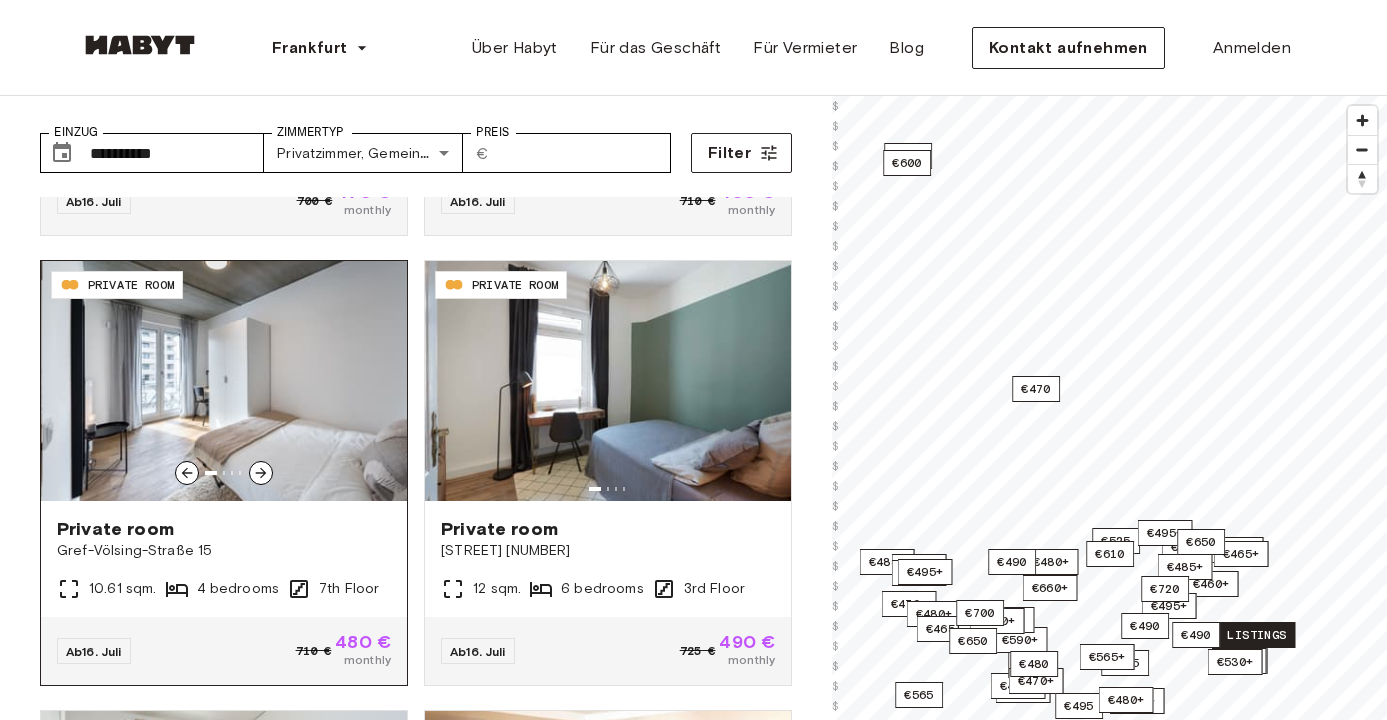 click at bounding box center (261, 473) 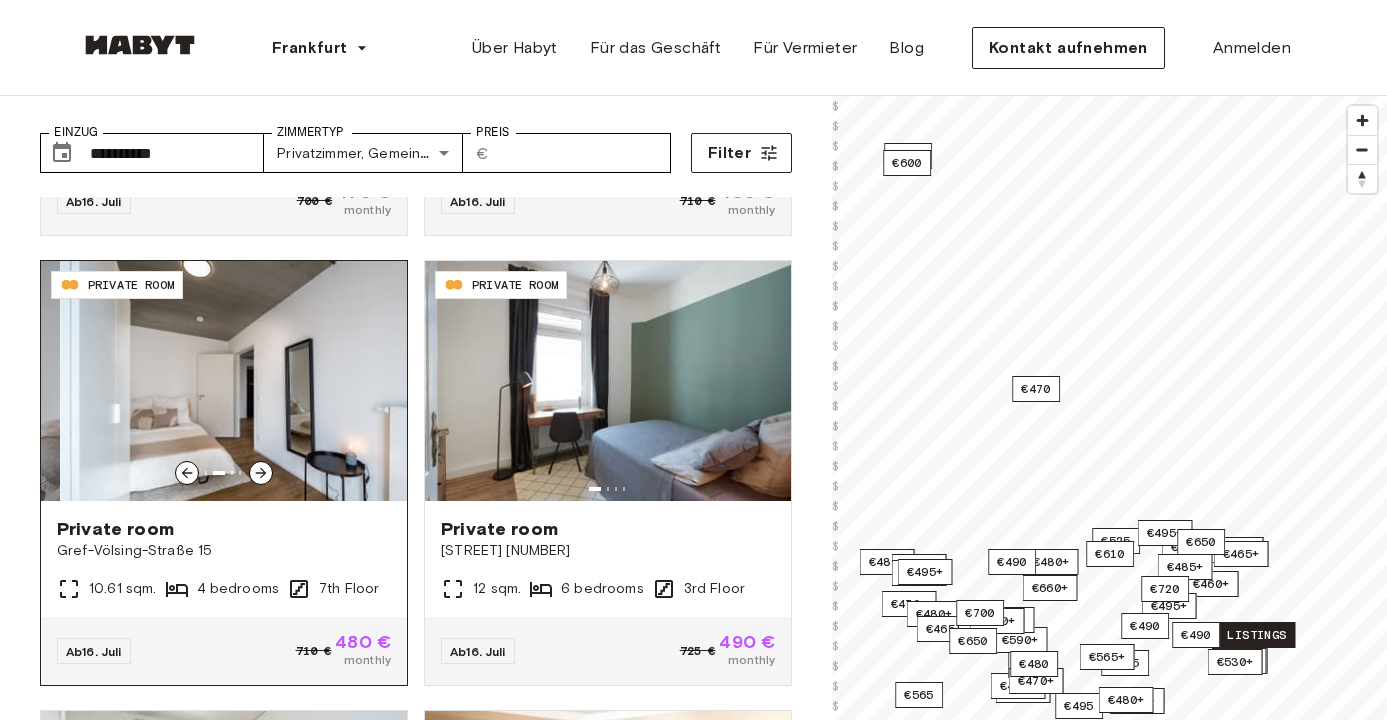 click at bounding box center (261, 473) 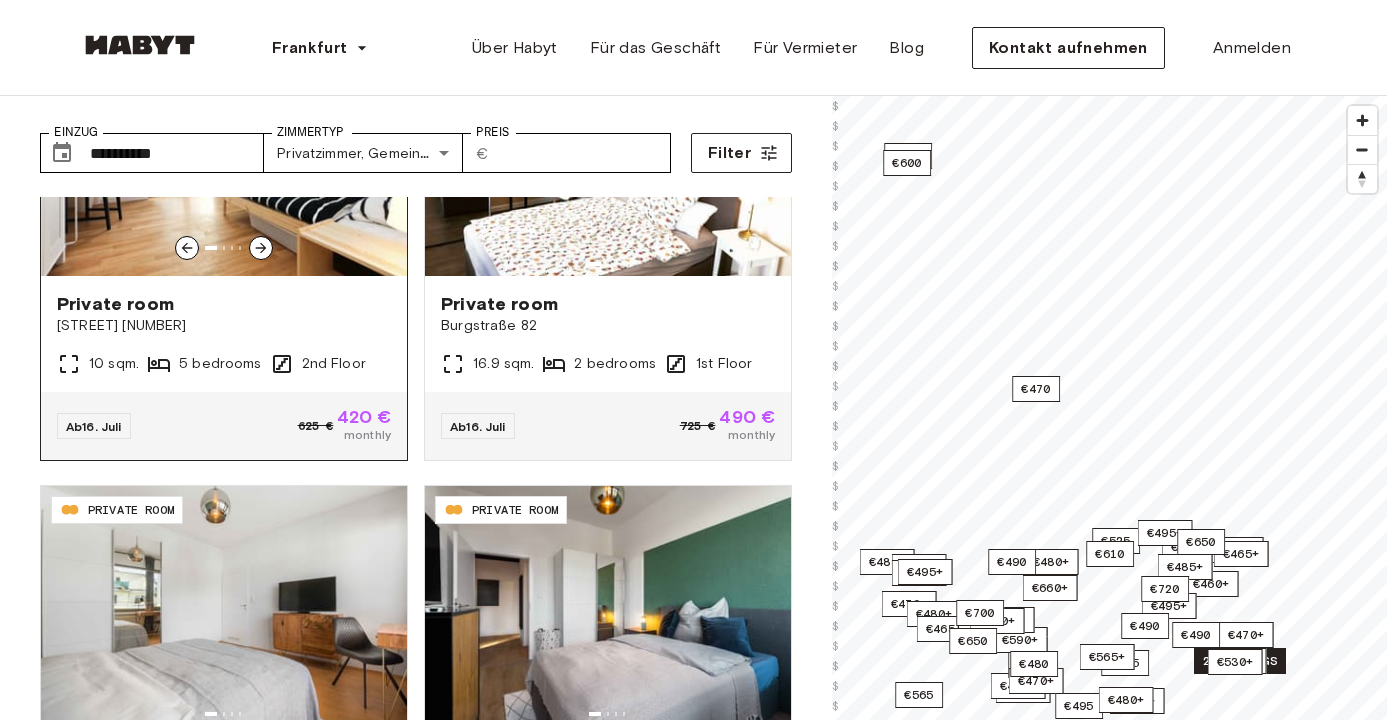 scroll, scrollTop: 2156, scrollLeft: 0, axis: vertical 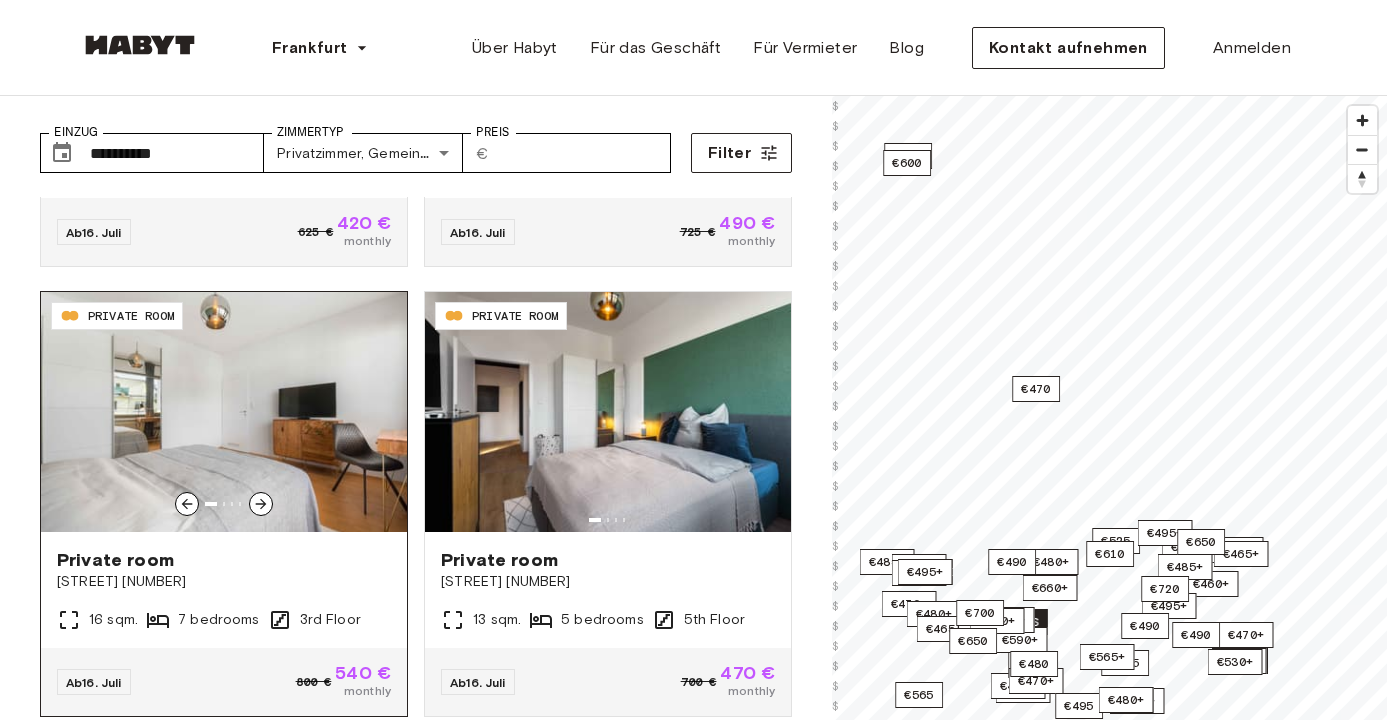 click 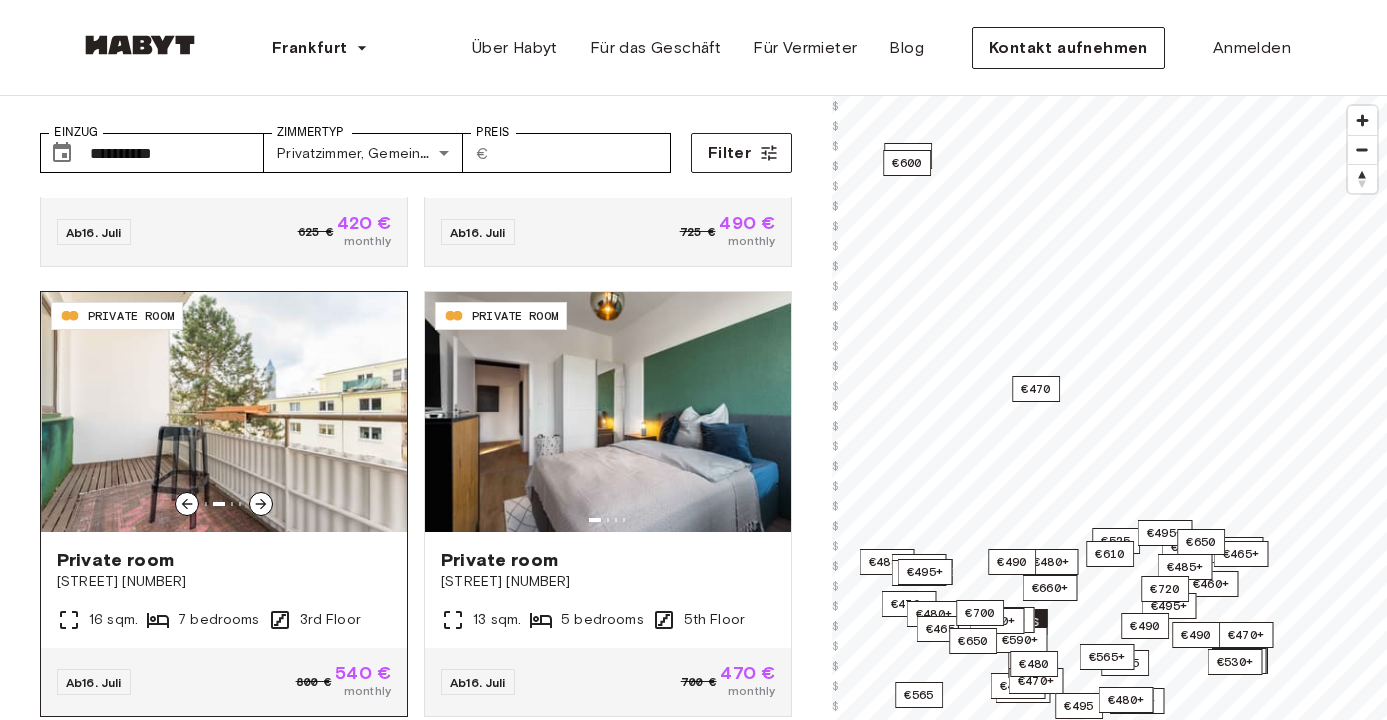 click at bounding box center [261, 504] 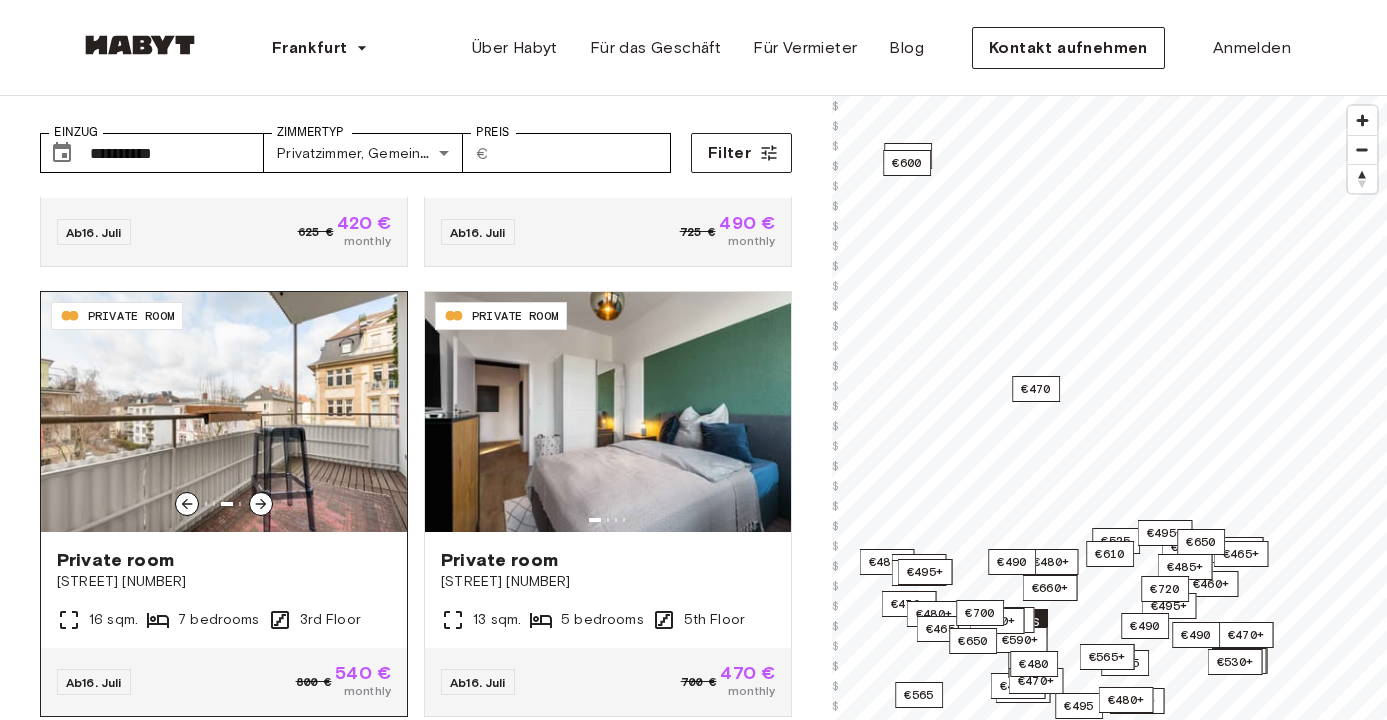 click at bounding box center [261, 504] 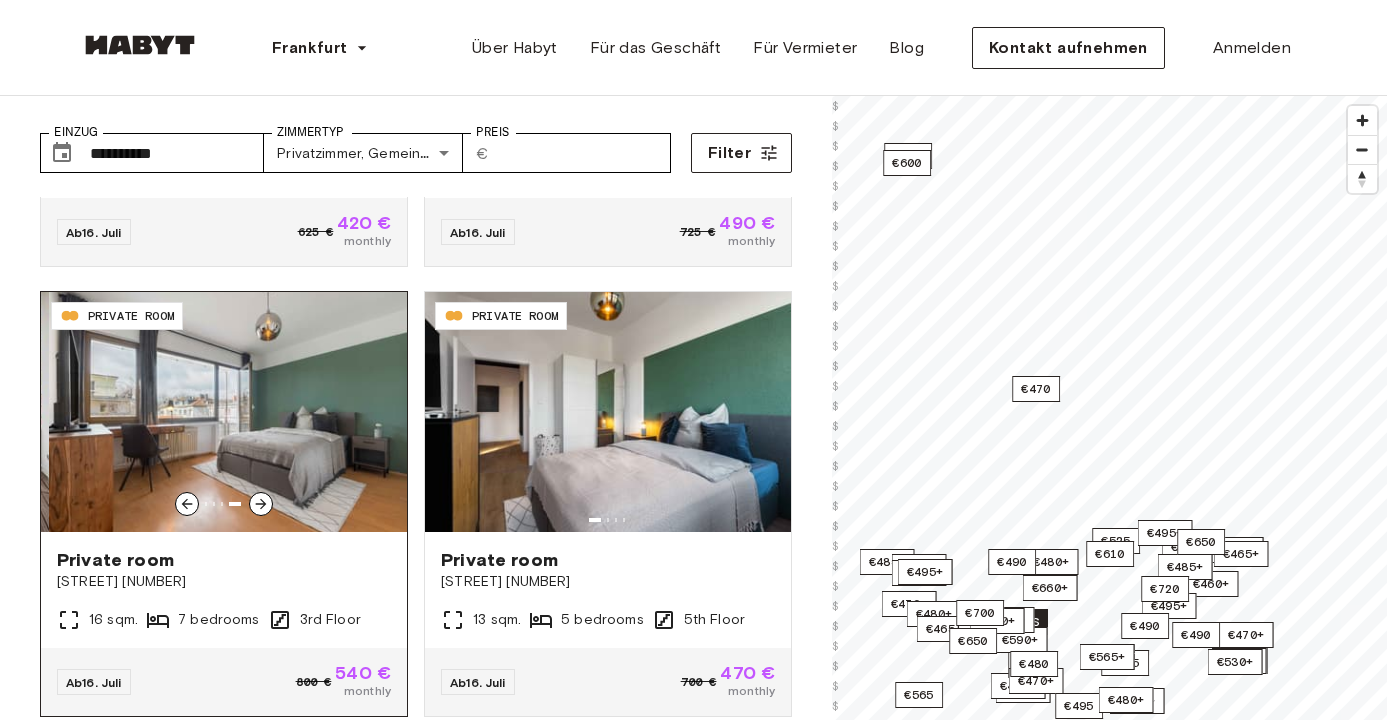 click at bounding box center (261, 504) 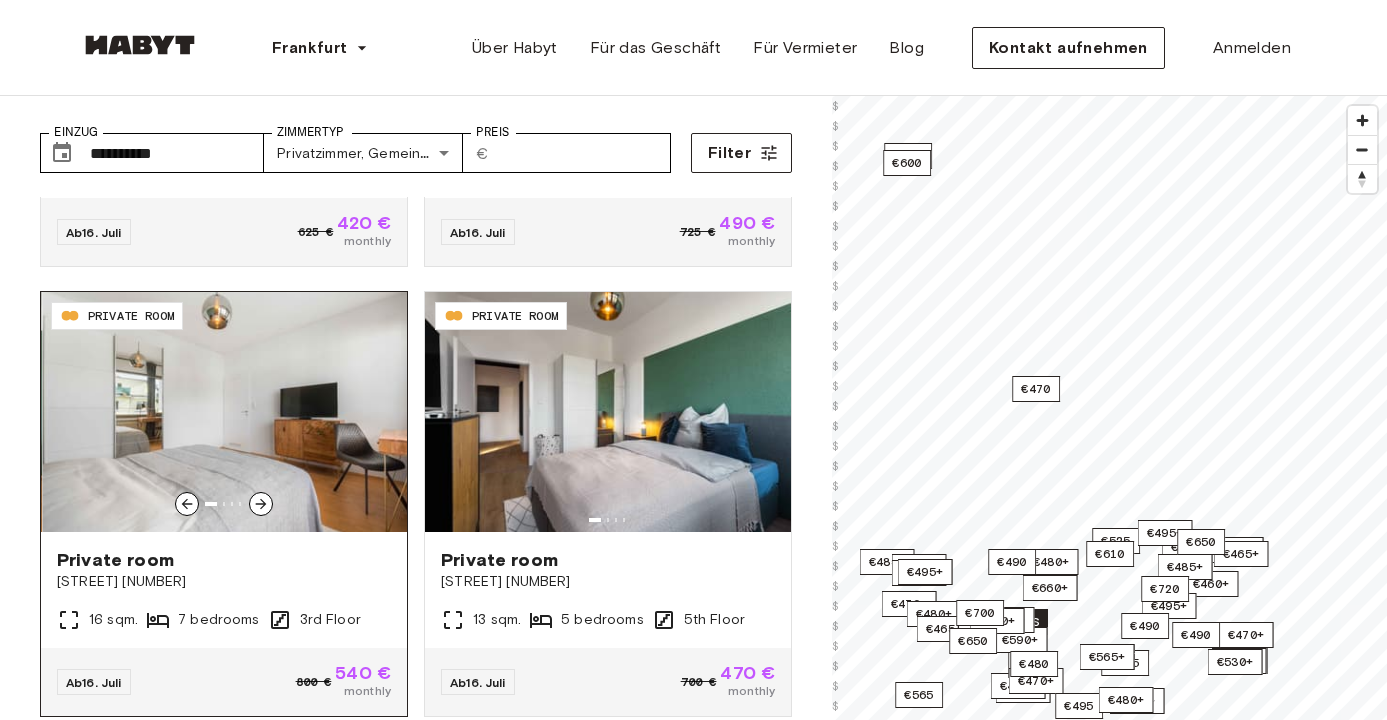 click at bounding box center (261, 504) 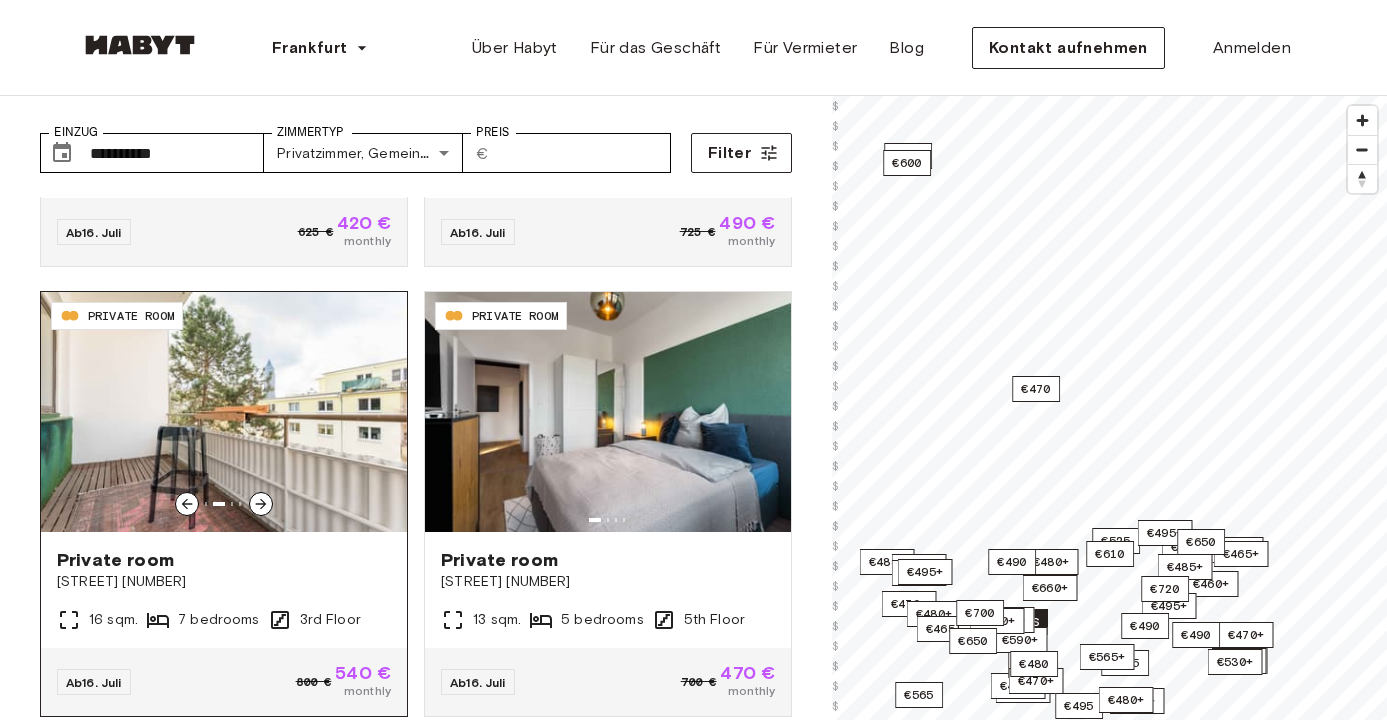 click at bounding box center (261, 504) 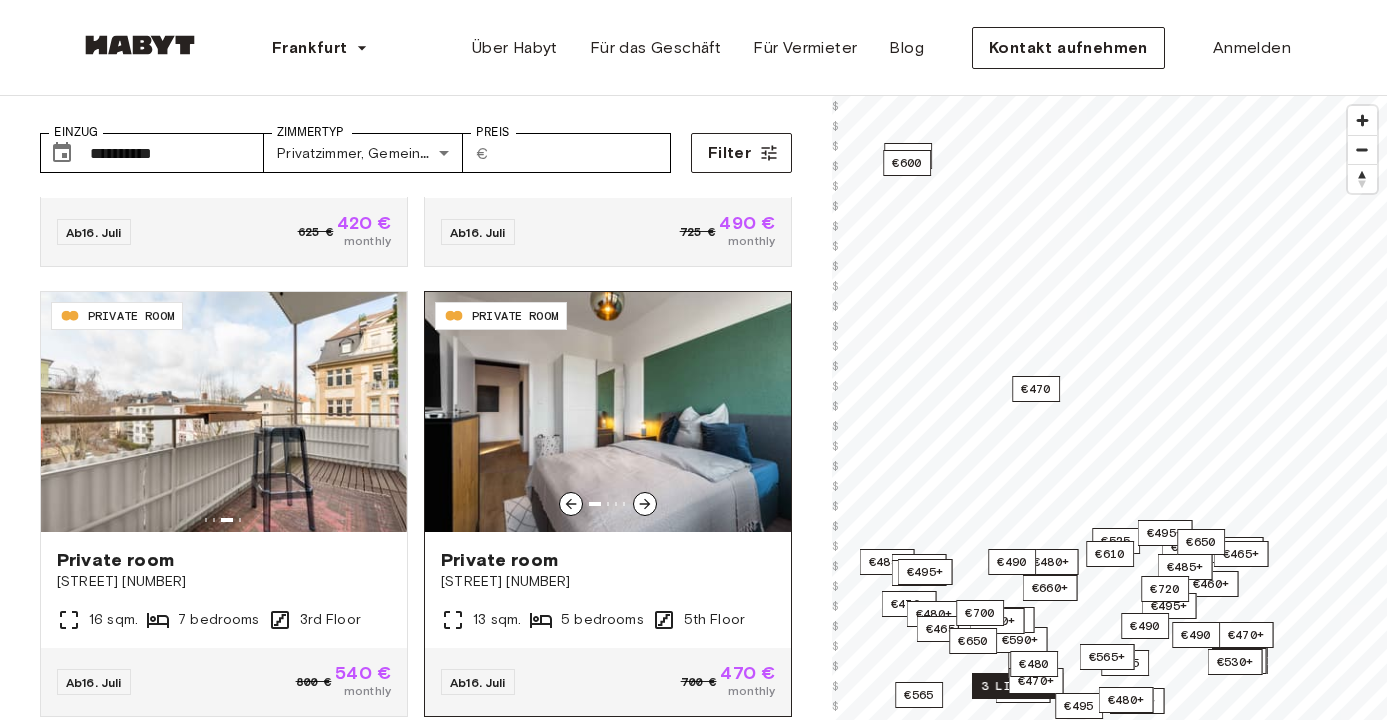 click at bounding box center [608, 412] 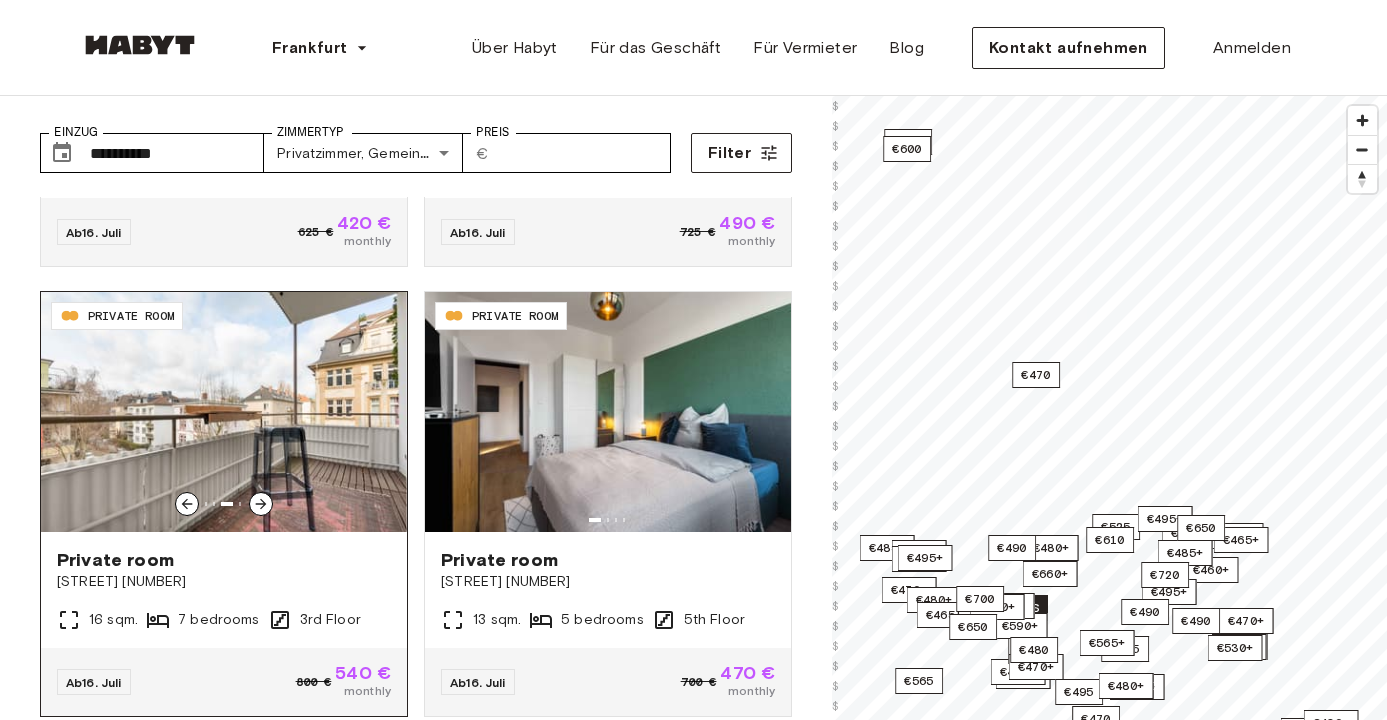 click at bounding box center (224, 412) 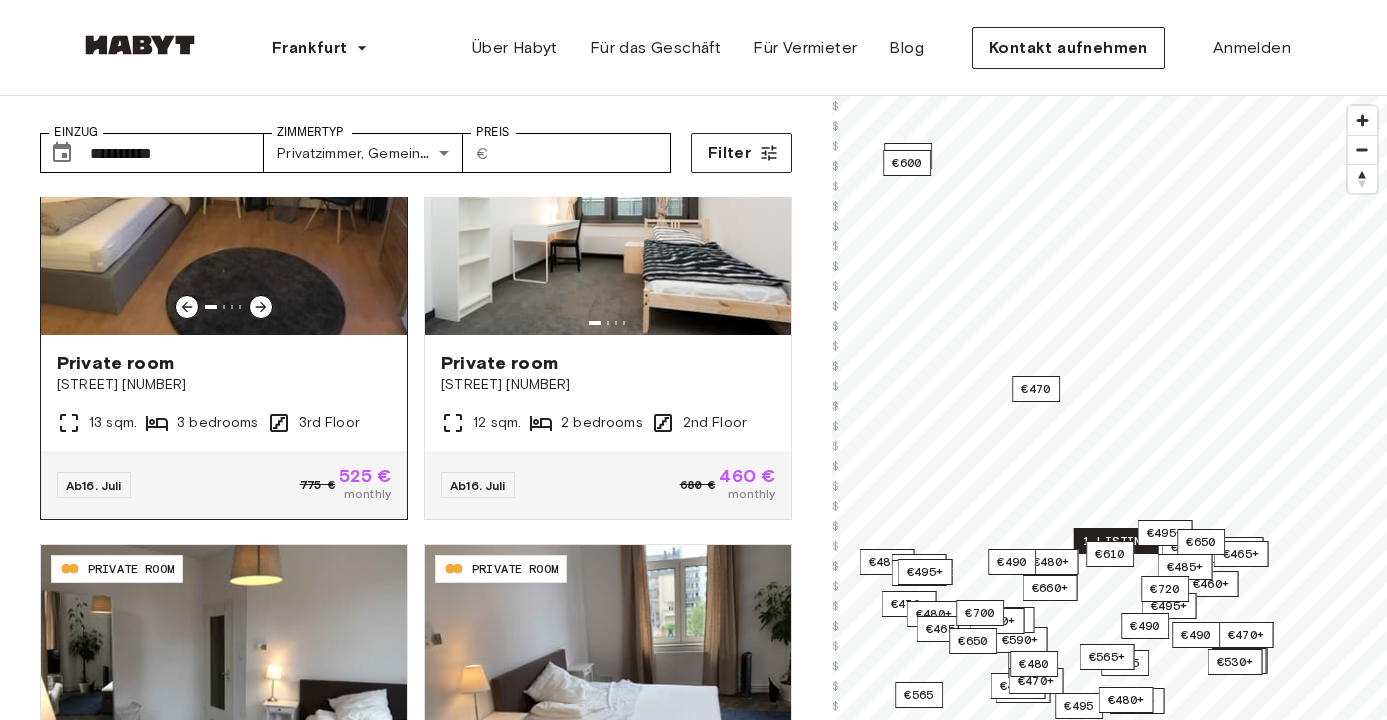 scroll, scrollTop: 3767, scrollLeft: 0, axis: vertical 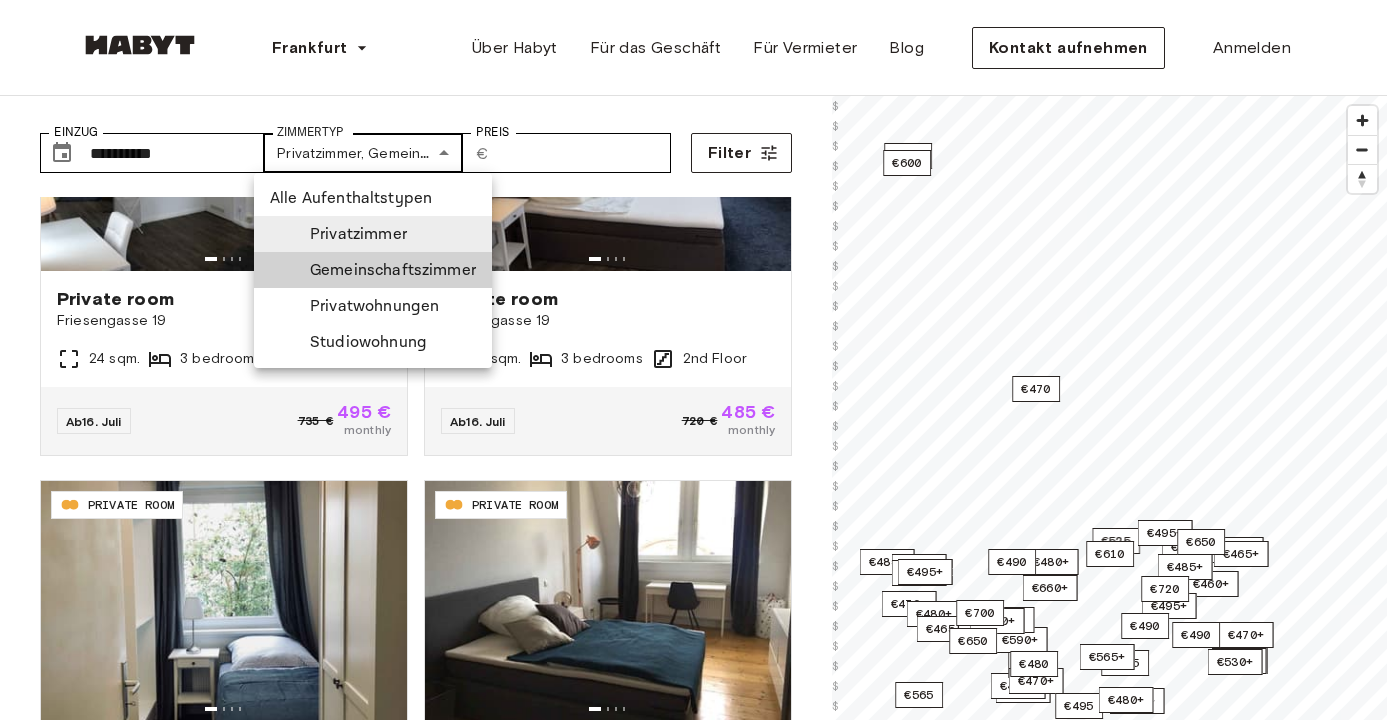 click on "**********" at bounding box center (693, 2380) 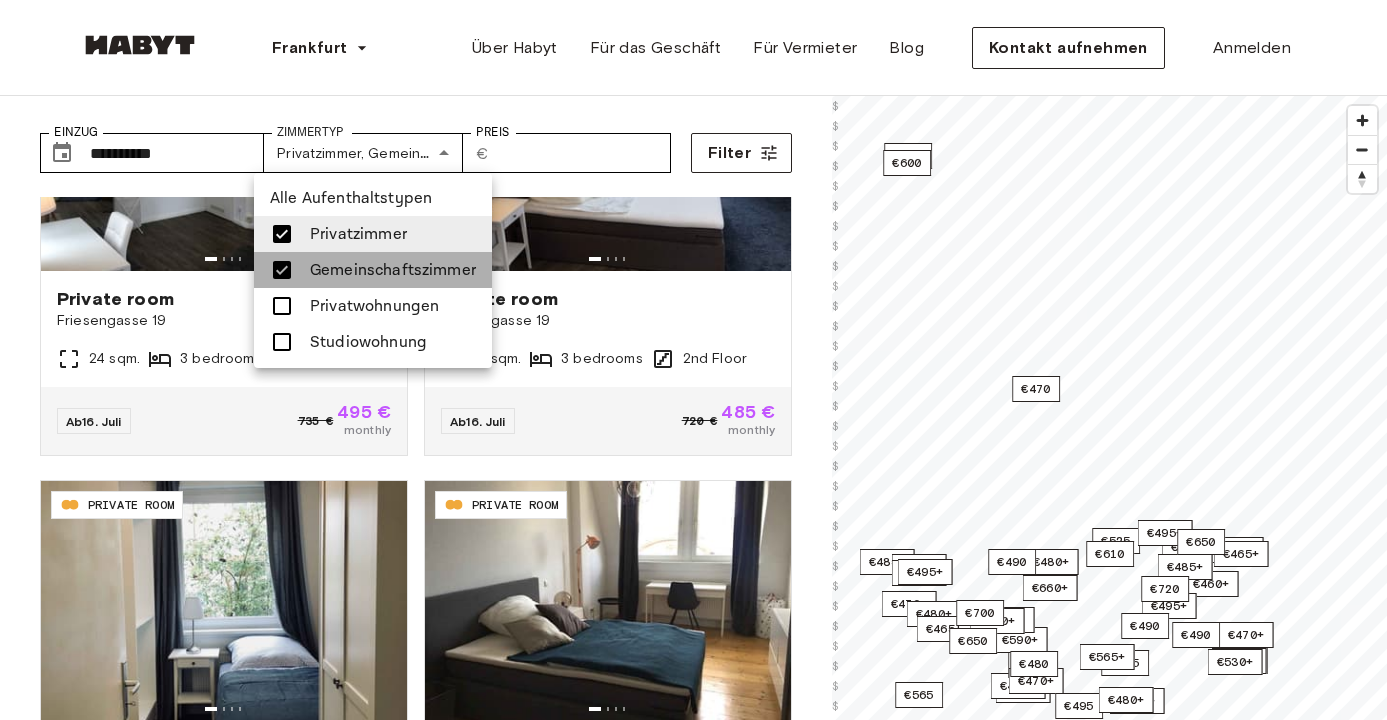 click on "Gemeinschaftszimmer" at bounding box center [393, 270] 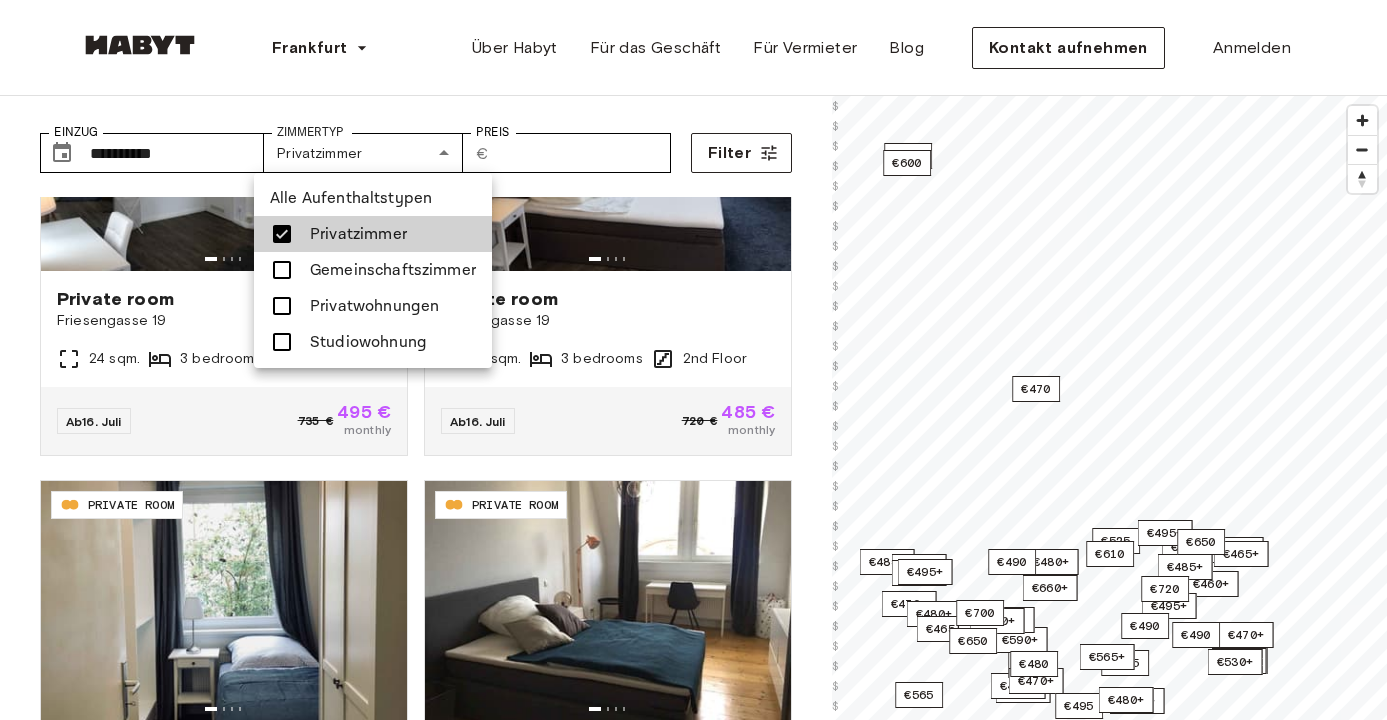 click on "Studiowohnung" at bounding box center [368, 342] 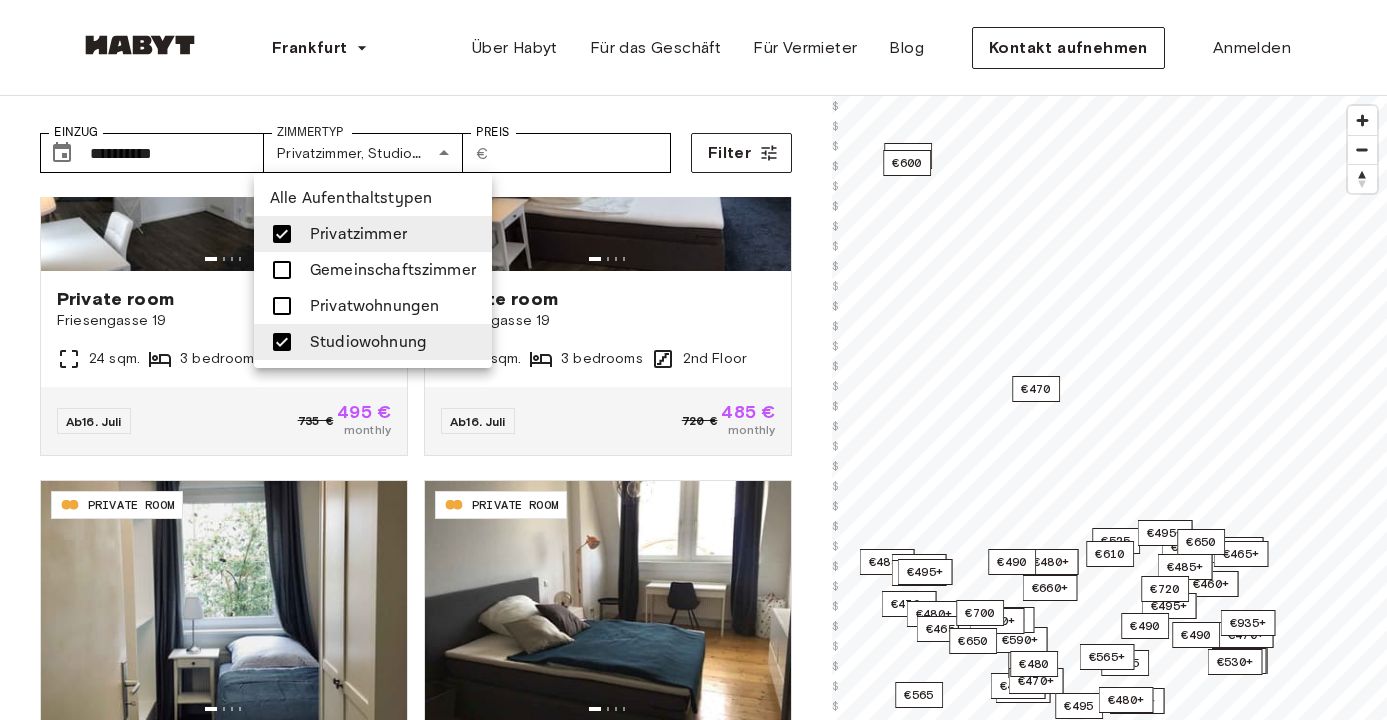 type on "**********" 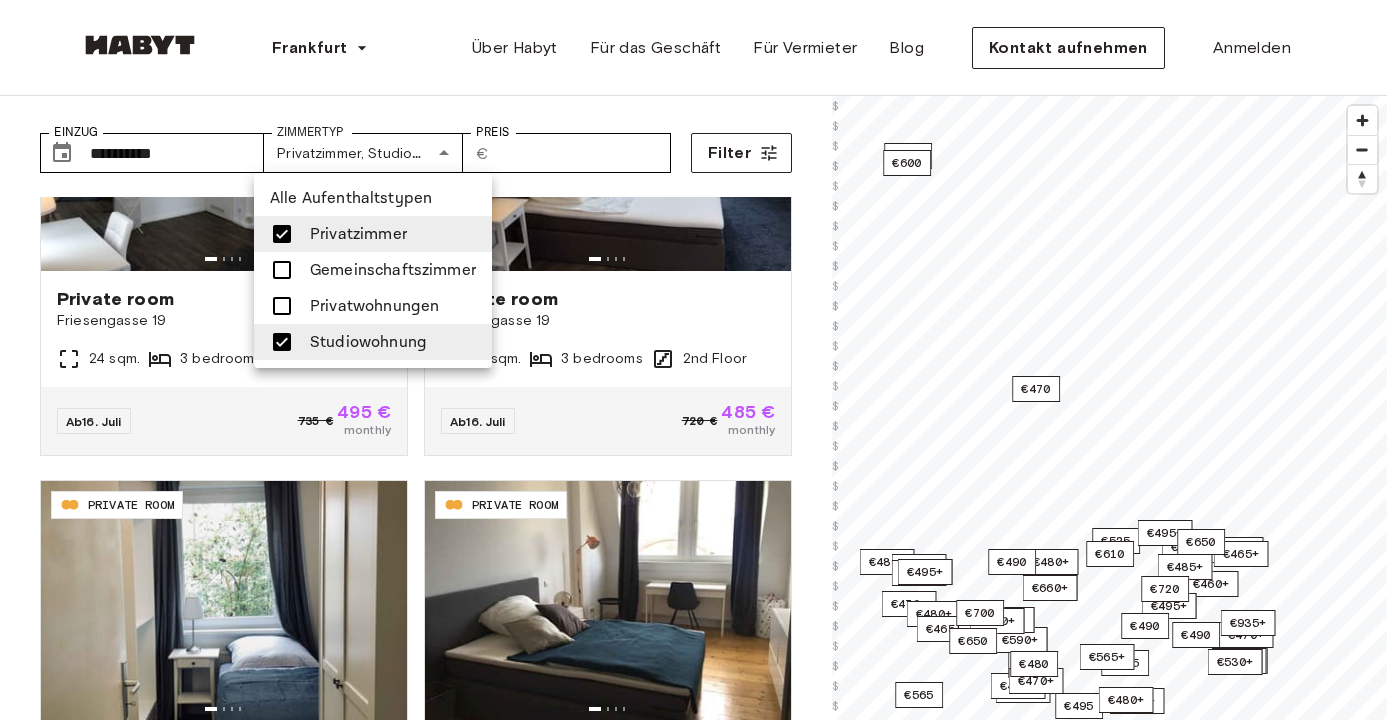 click at bounding box center (693, 360) 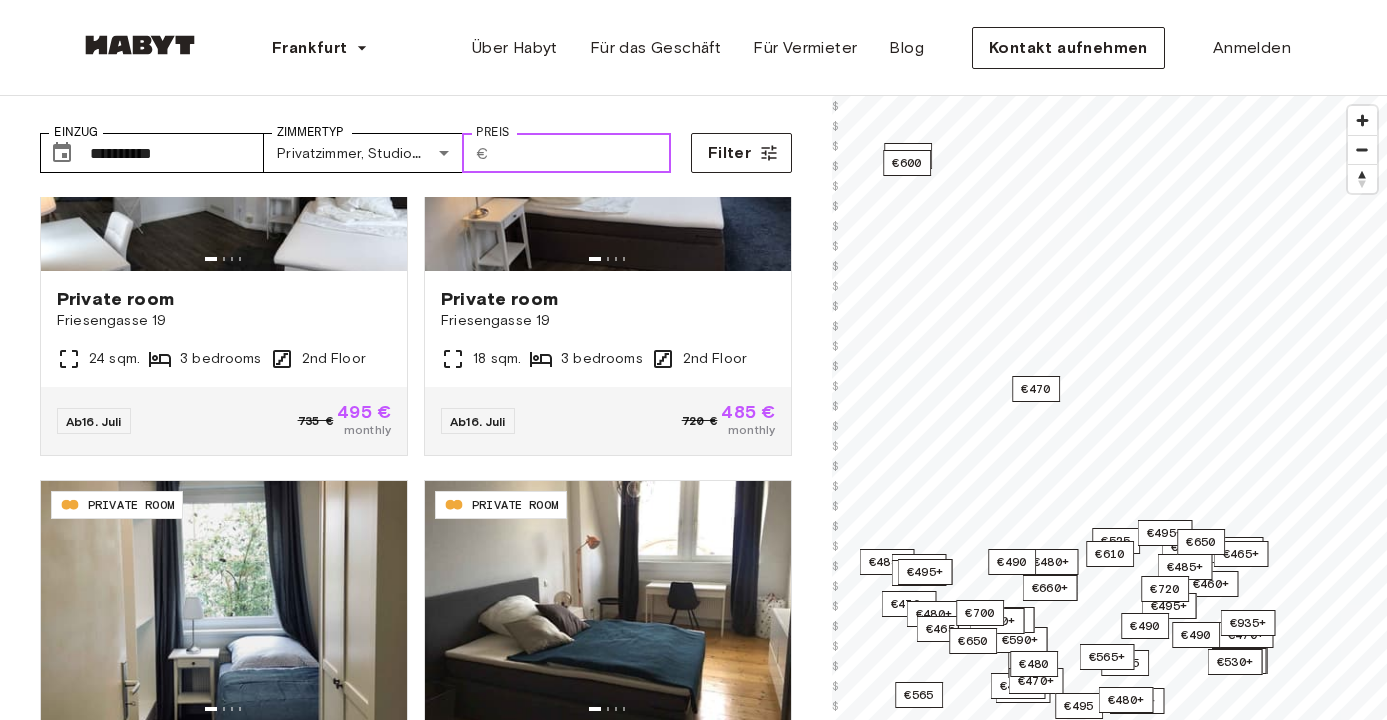 click on "Preis" at bounding box center [584, 153] 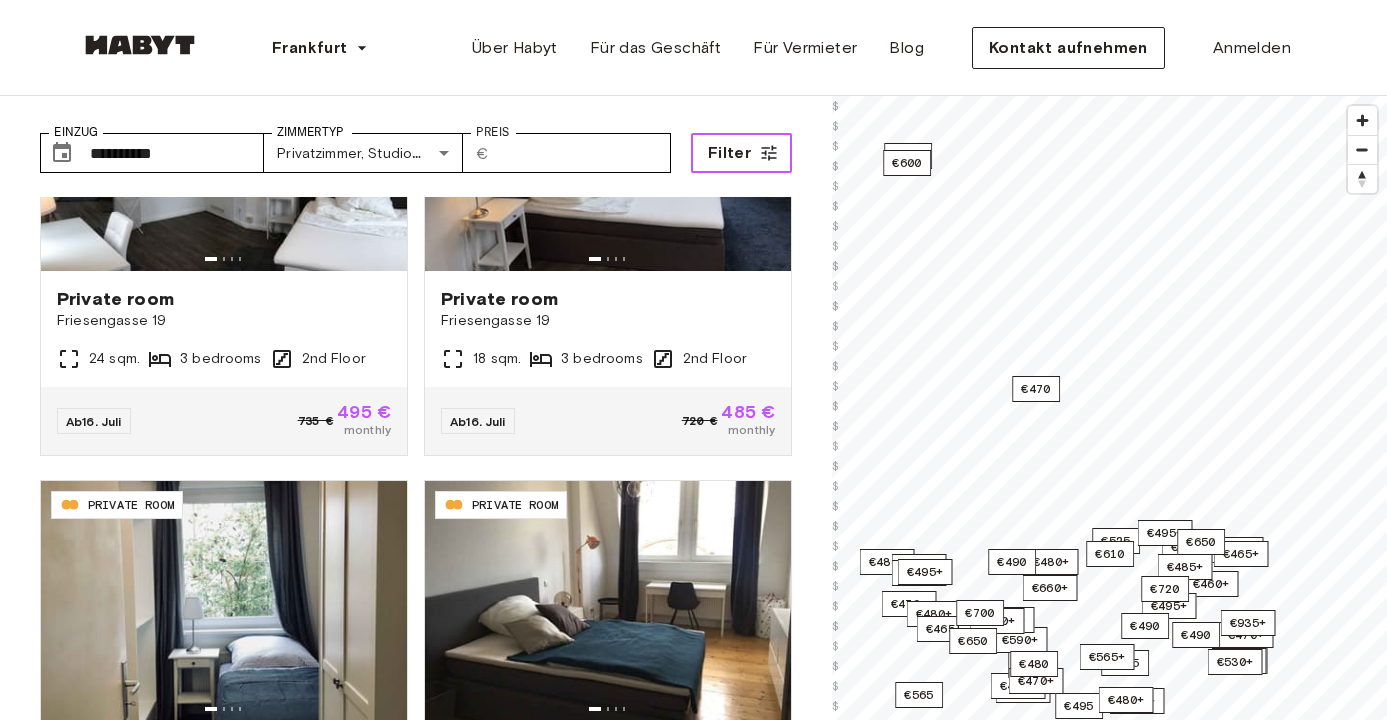 click on "Filter" at bounding box center [741, 153] 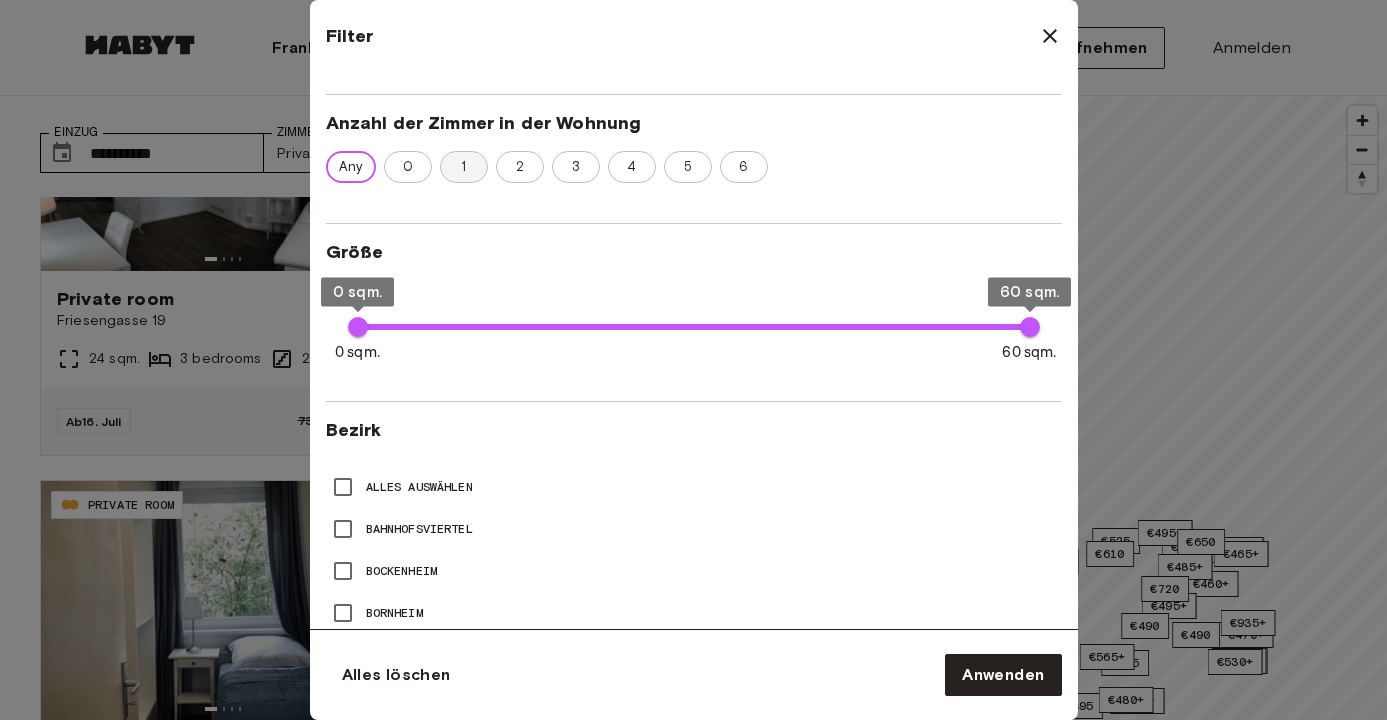 scroll, scrollTop: 684, scrollLeft: 0, axis: vertical 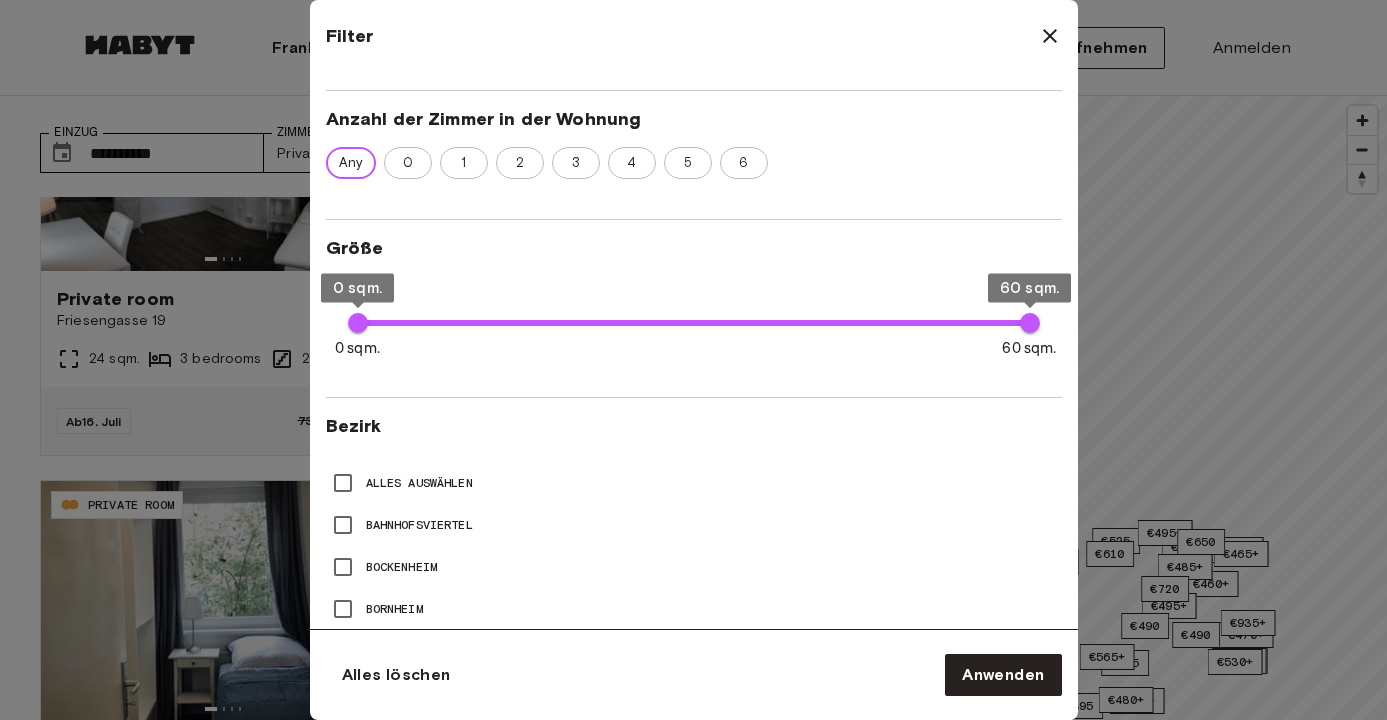 click on "Any 0 1 2 3 4 5 6" at bounding box center (694, 167) 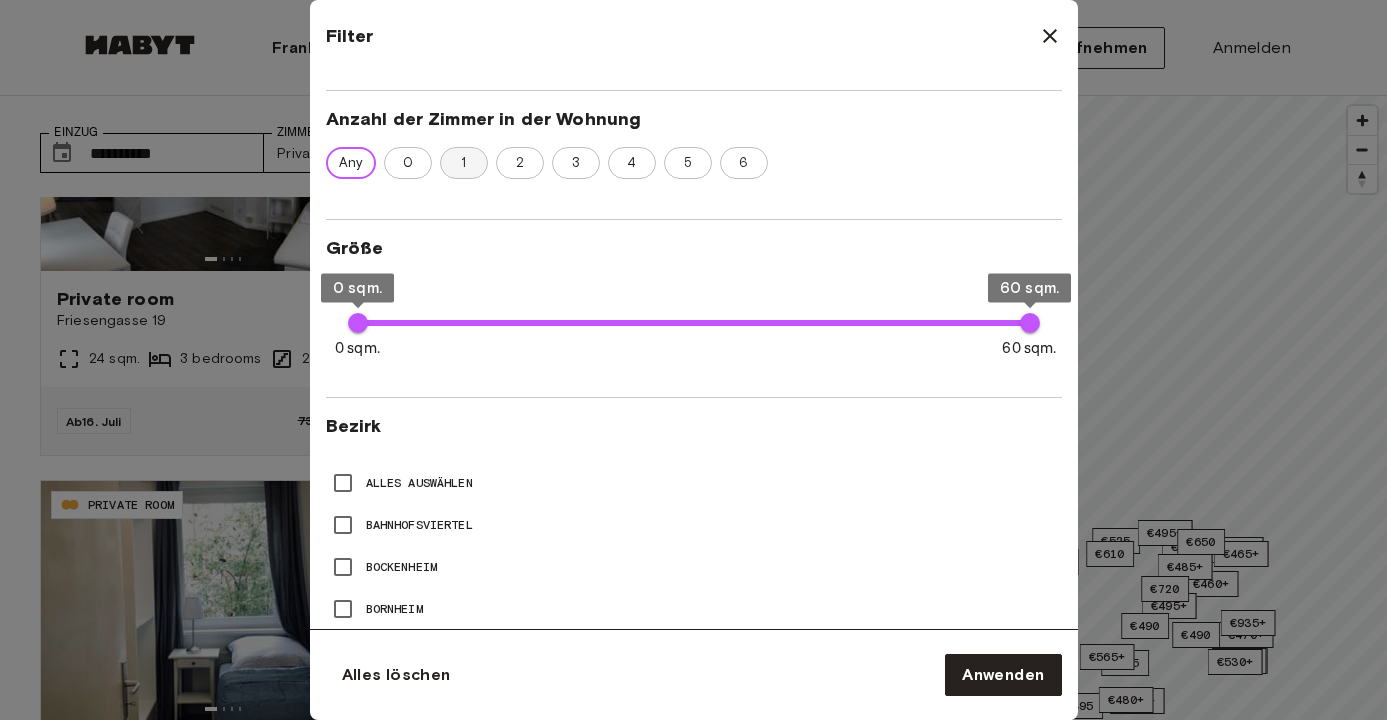 click on "1" at bounding box center (463, 163) 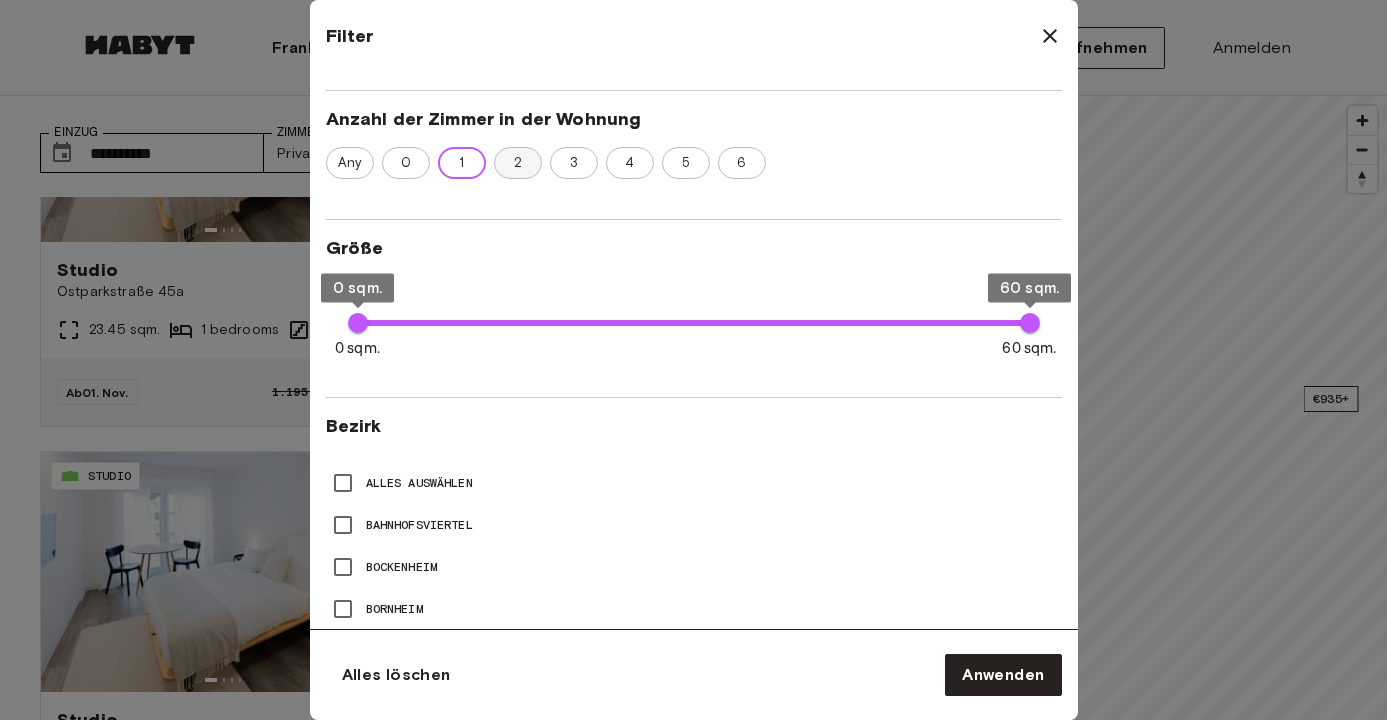 scroll, scrollTop: 2896, scrollLeft: 0, axis: vertical 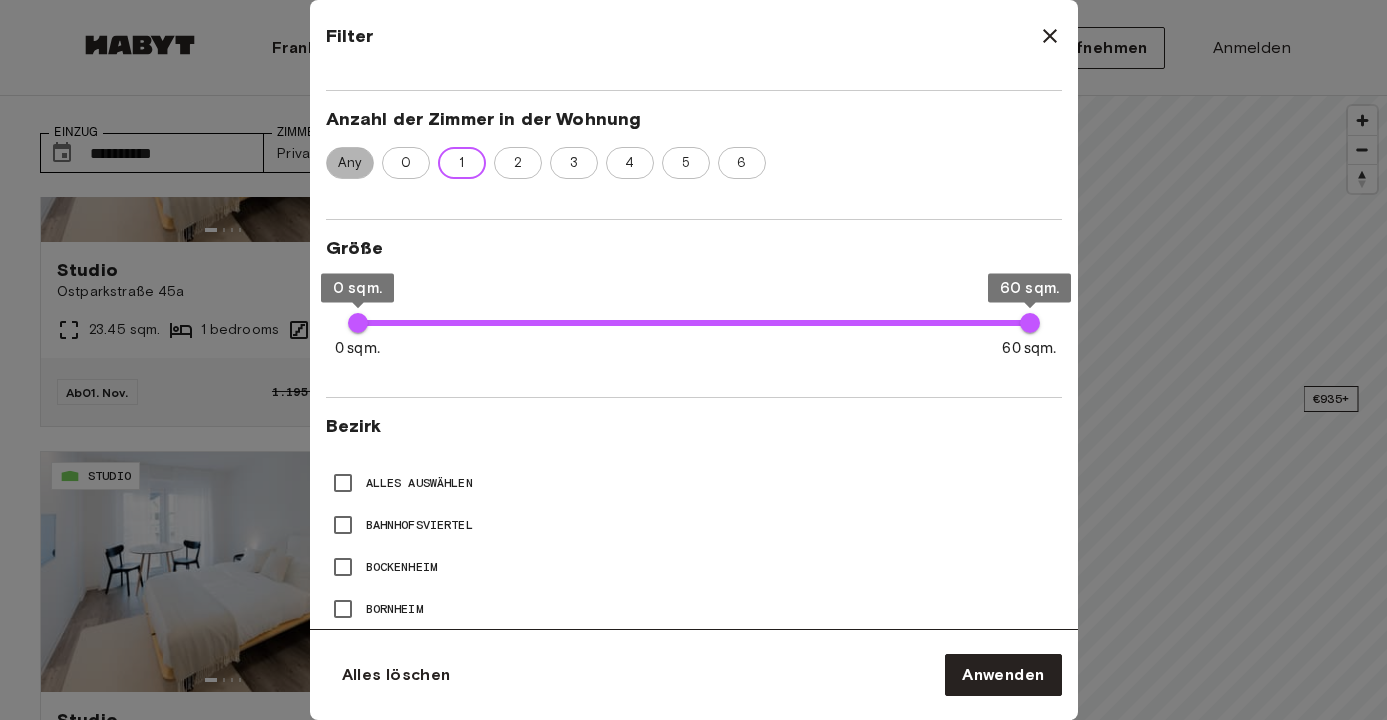 click on "Any" at bounding box center (350, 163) 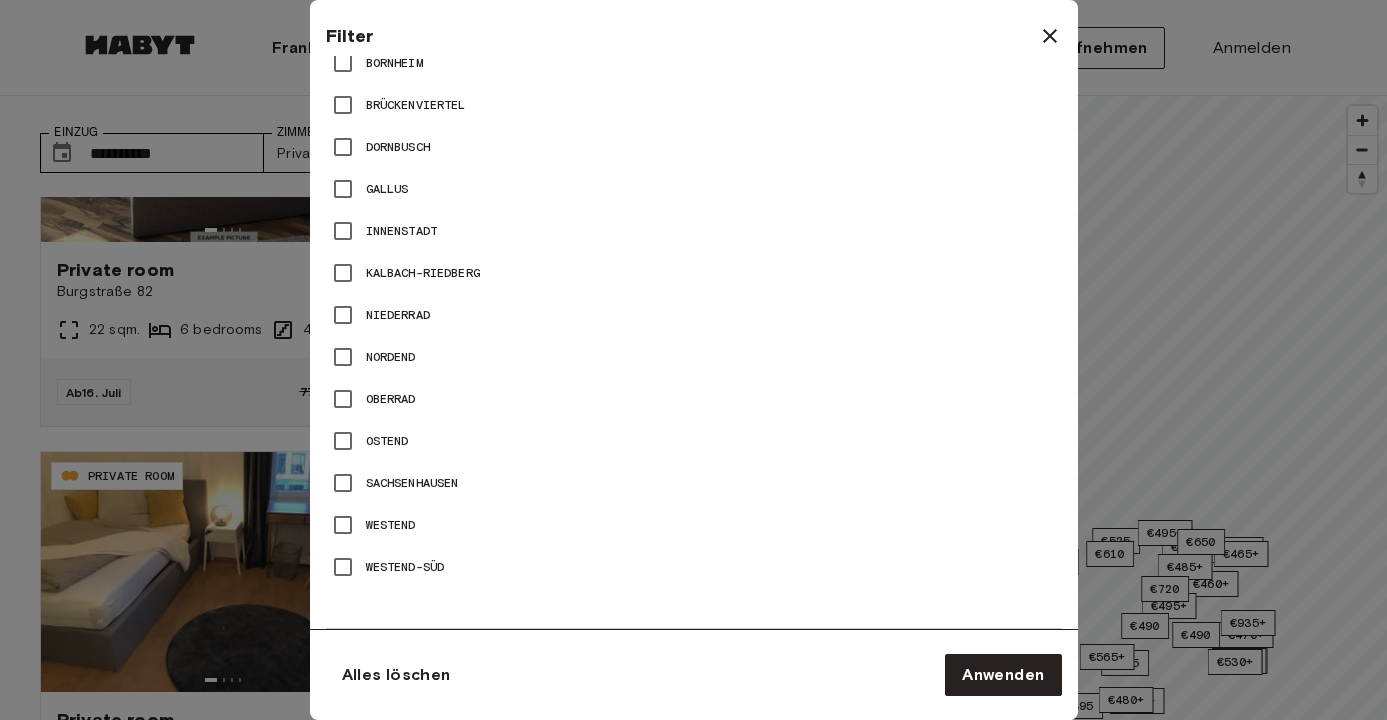 scroll, scrollTop: 1230, scrollLeft: 0, axis: vertical 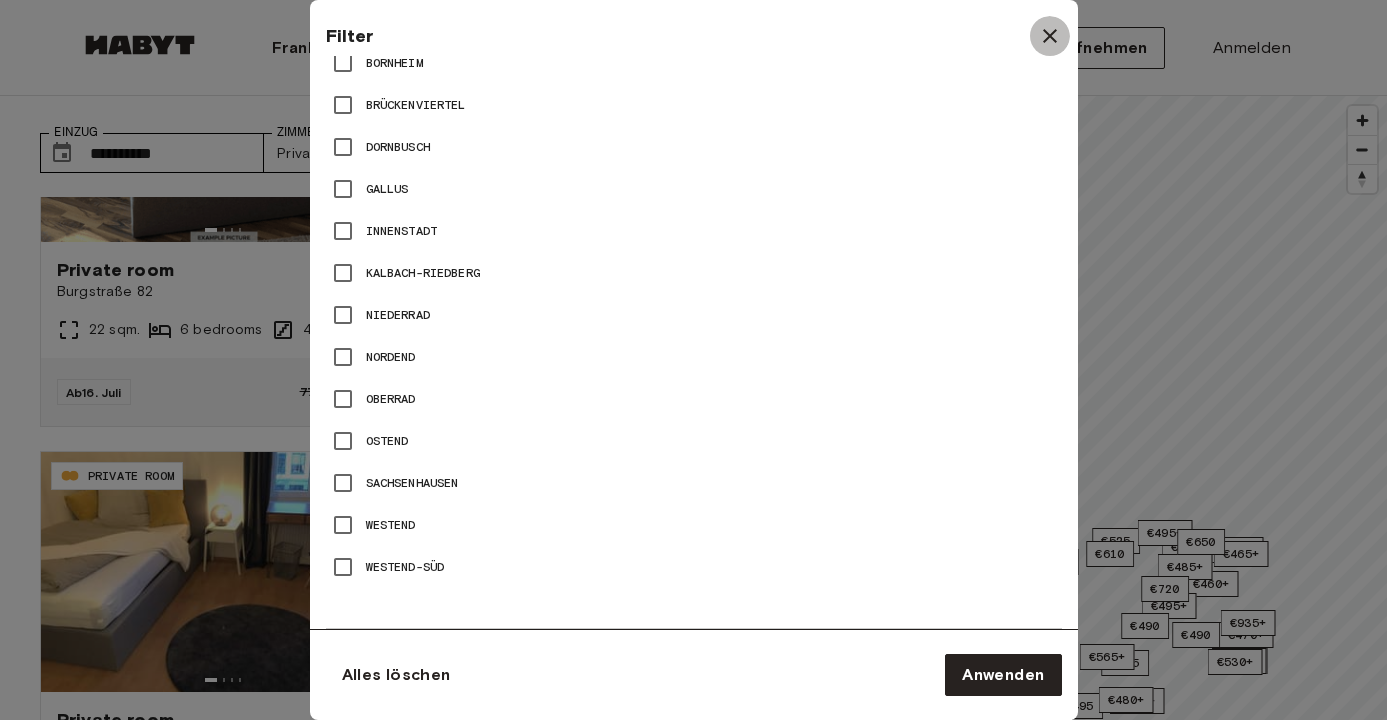 click 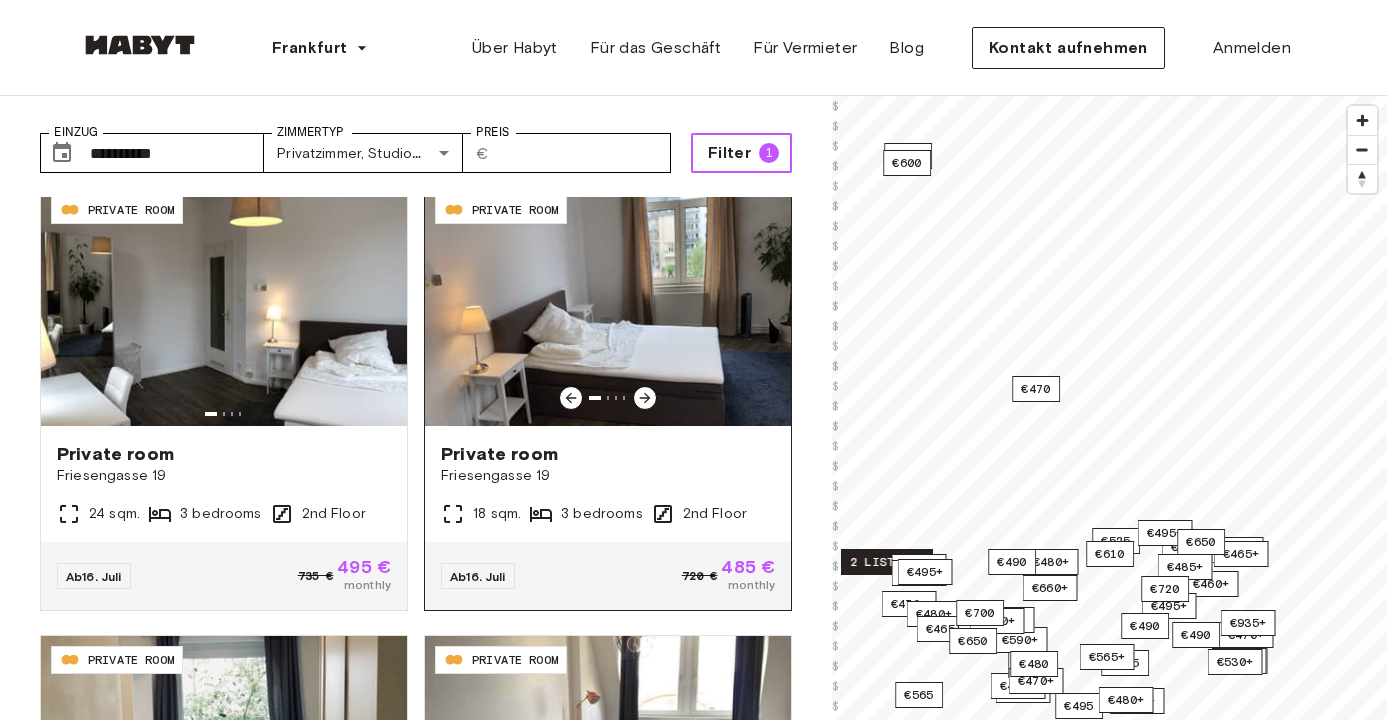 scroll, scrollTop: 3614, scrollLeft: 0, axis: vertical 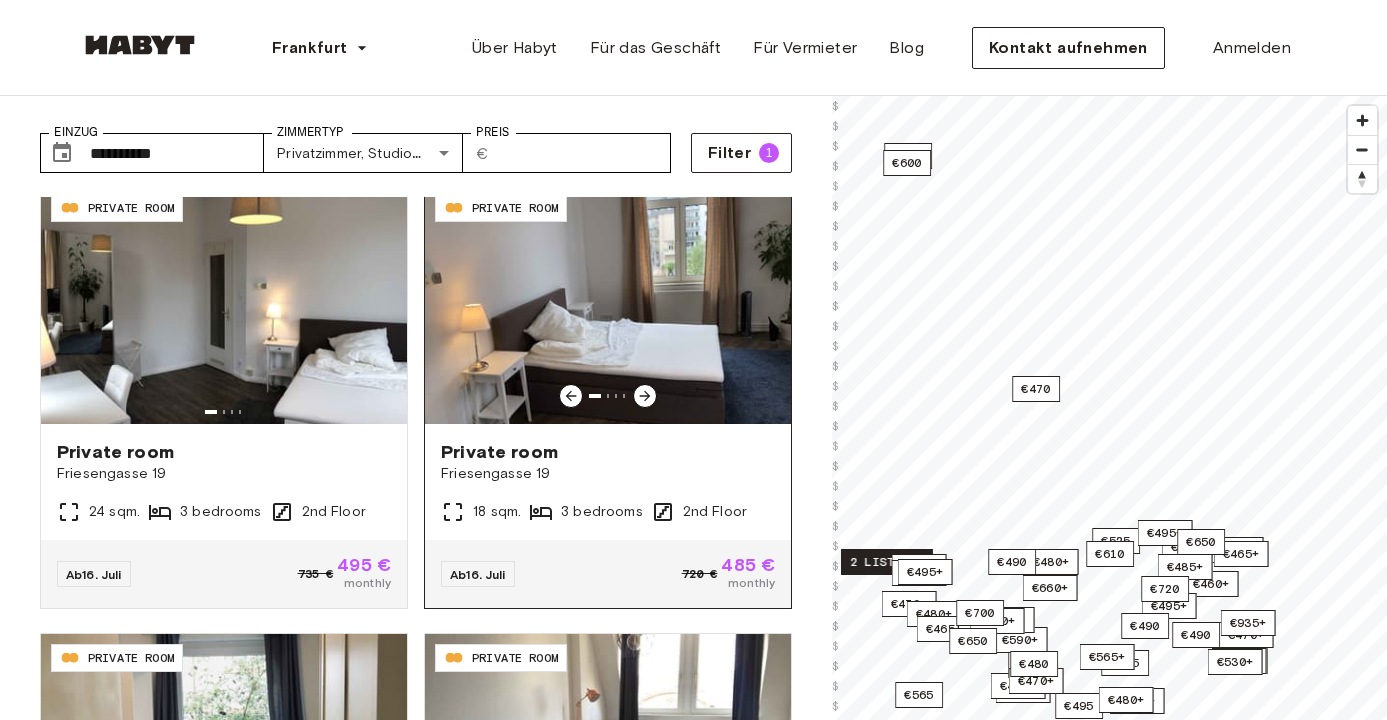 click 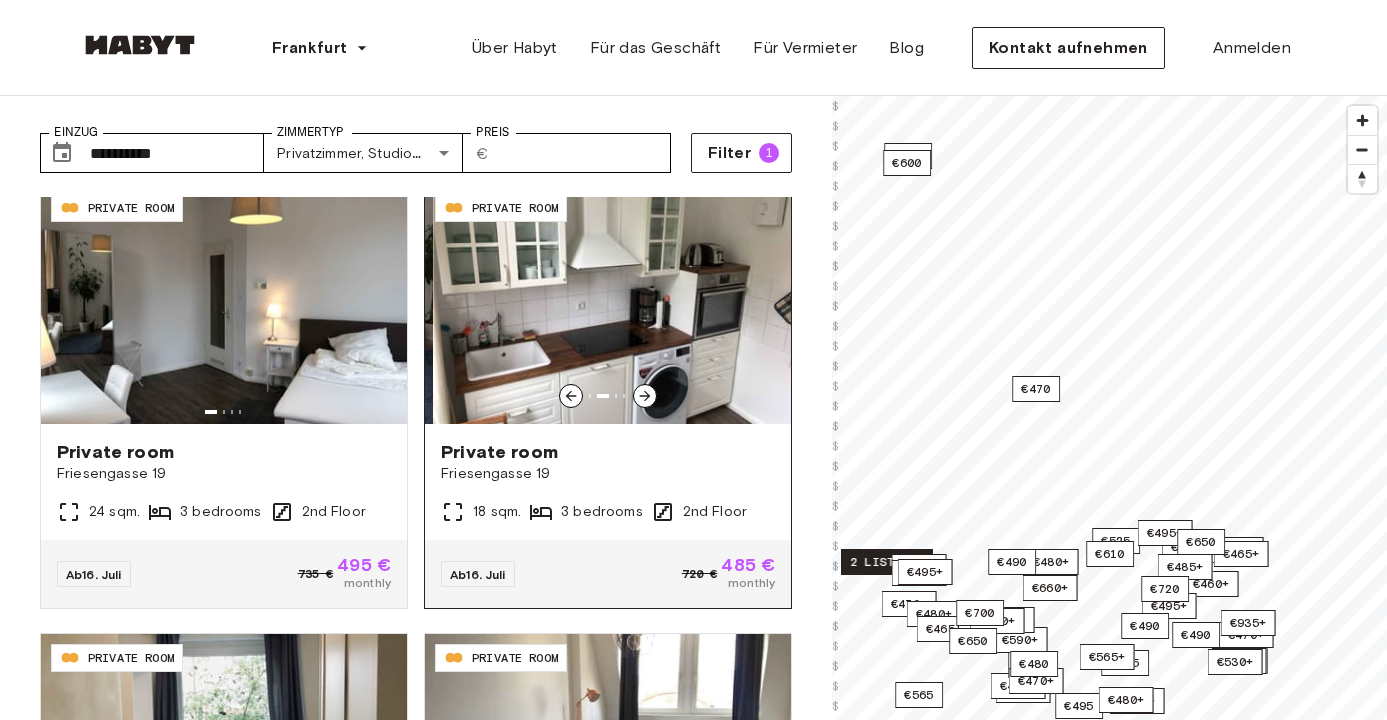 click 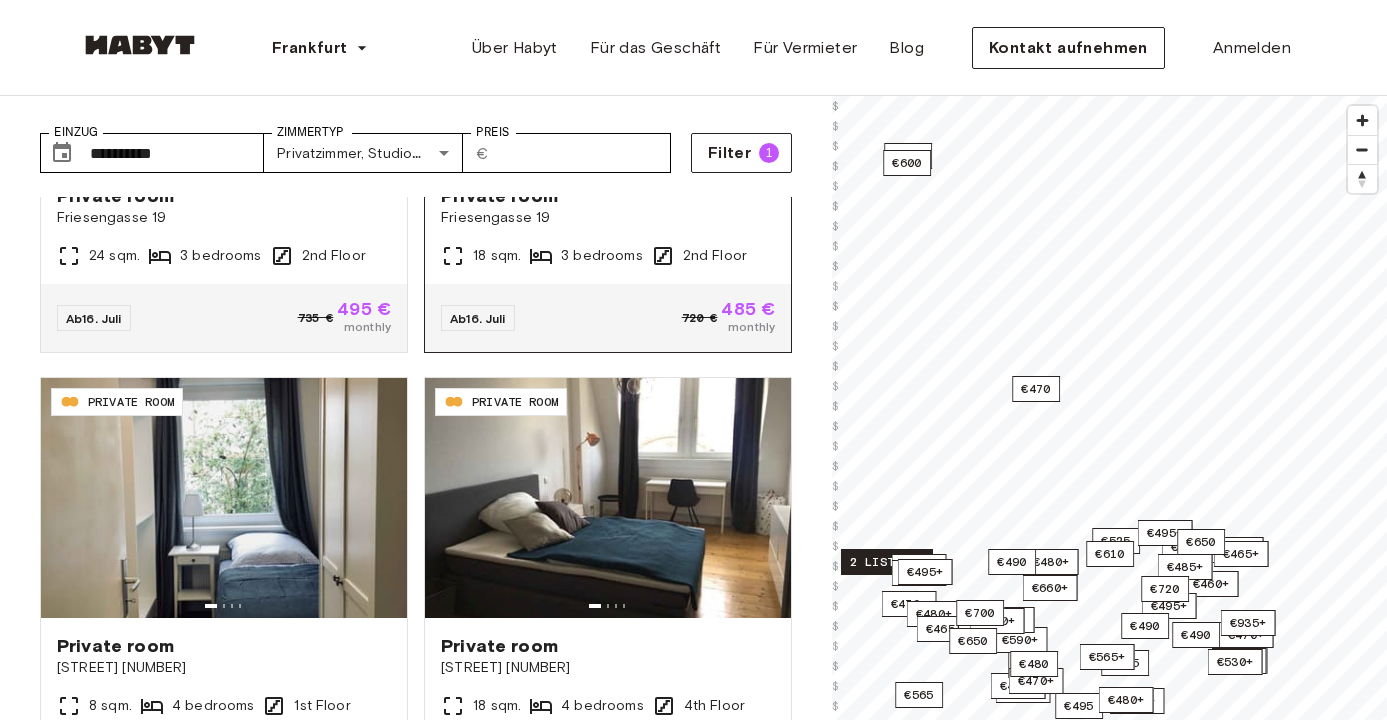 scroll, scrollTop: 3870, scrollLeft: 0, axis: vertical 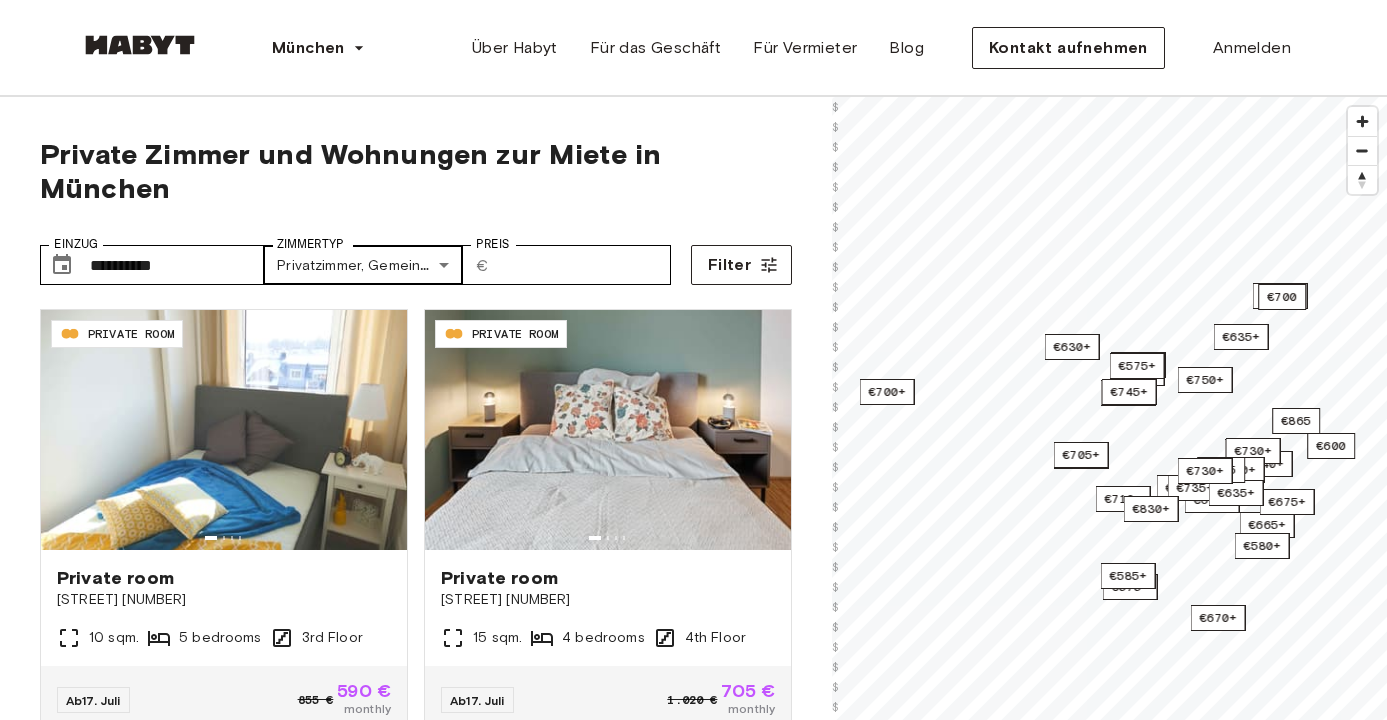 click on "**********" at bounding box center (693, 2443) 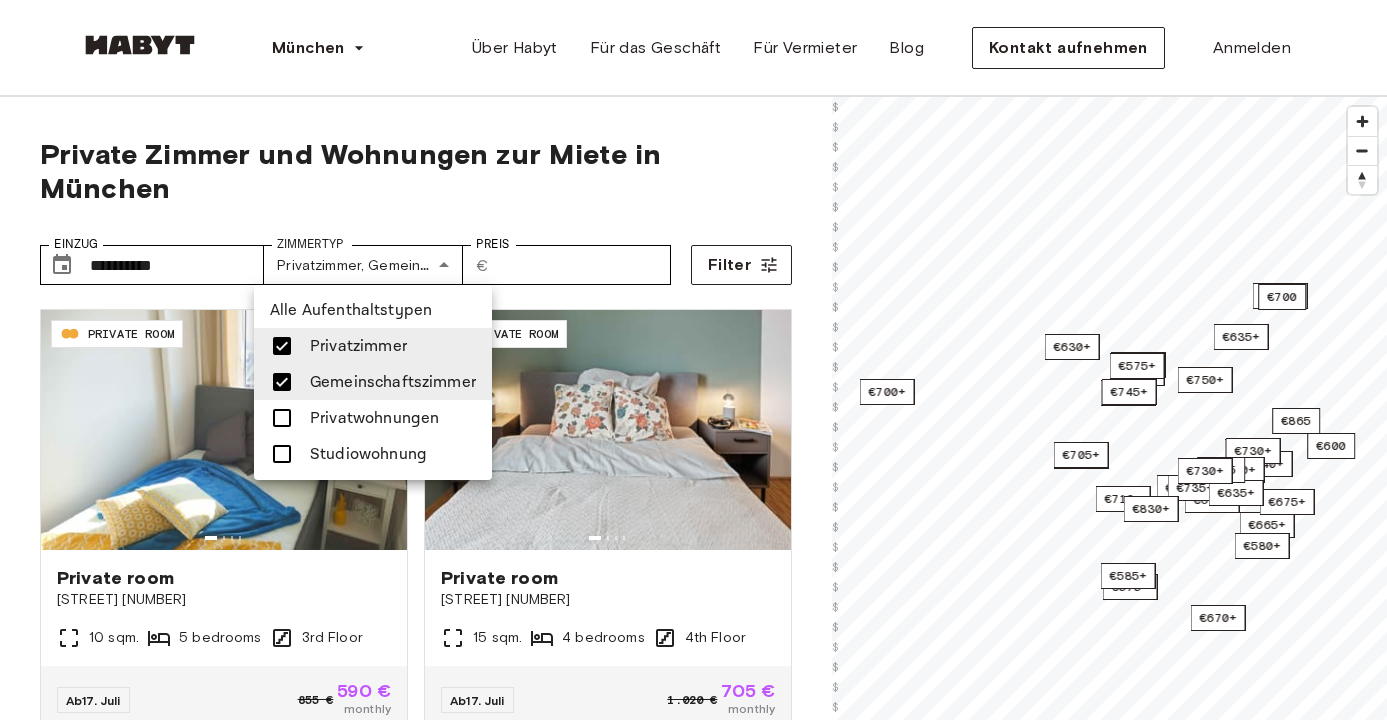 drag, startPoint x: 390, startPoint y: 379, endPoint x: 390, endPoint y: 366, distance: 13 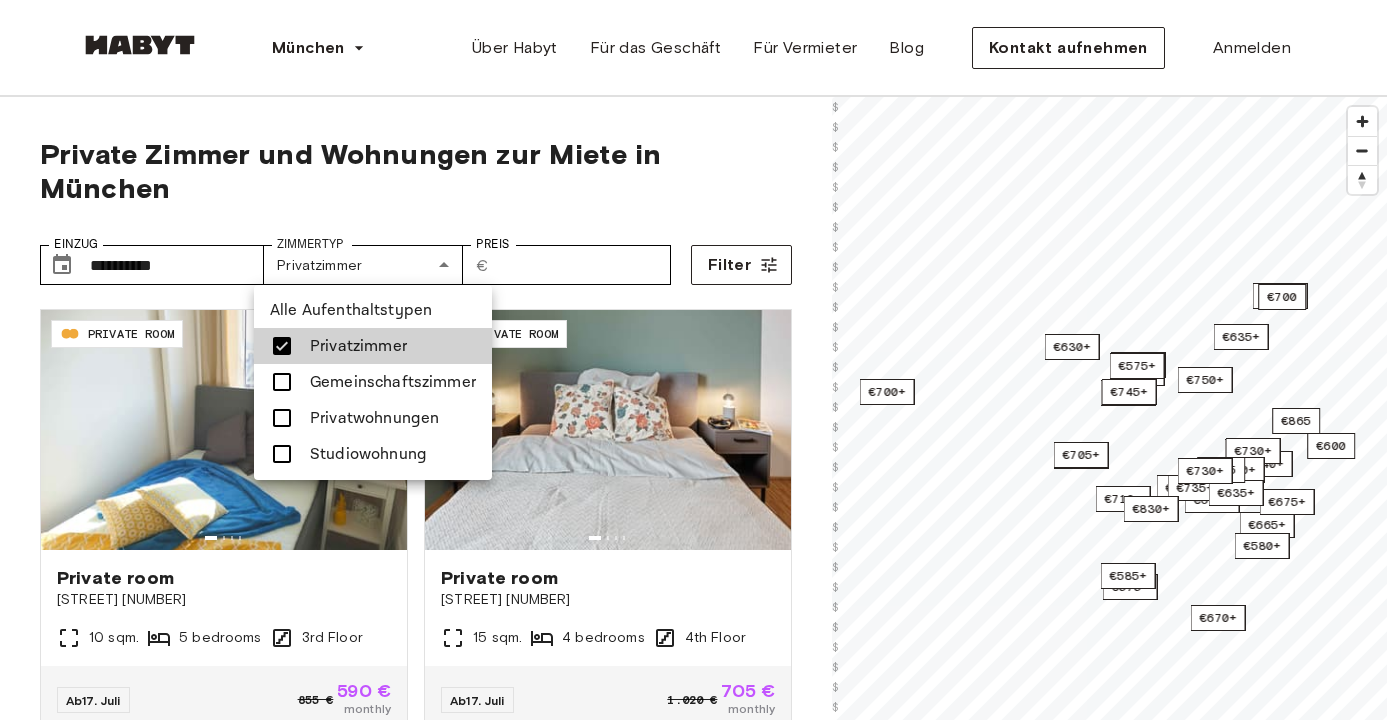 click at bounding box center (693, 360) 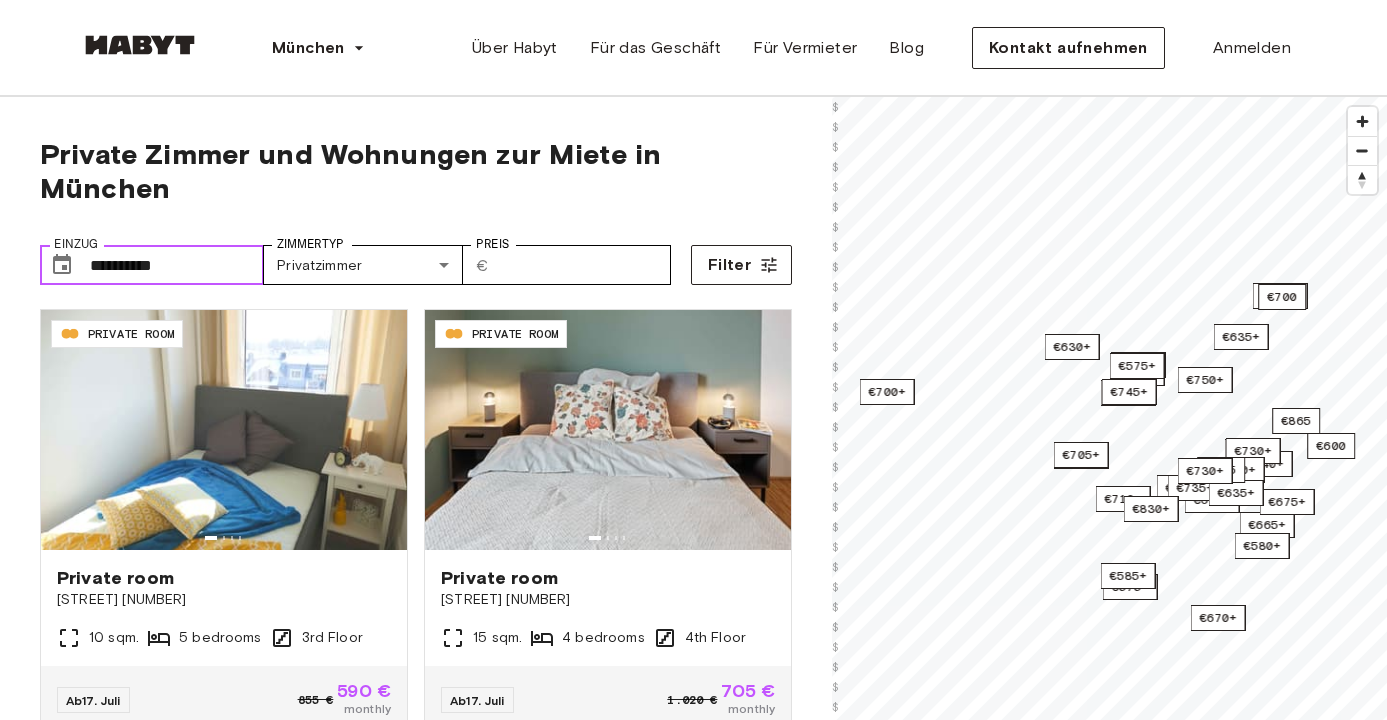 click on "**********" at bounding box center [177, 265] 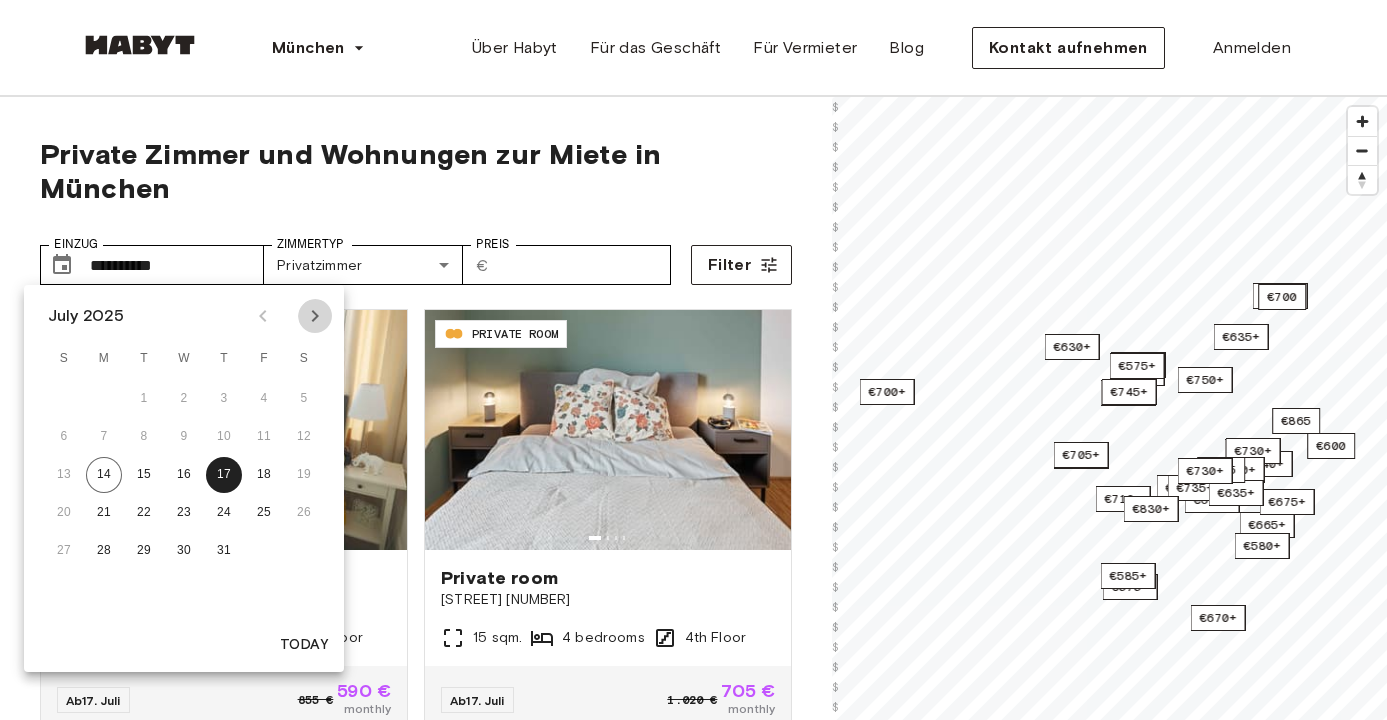 click 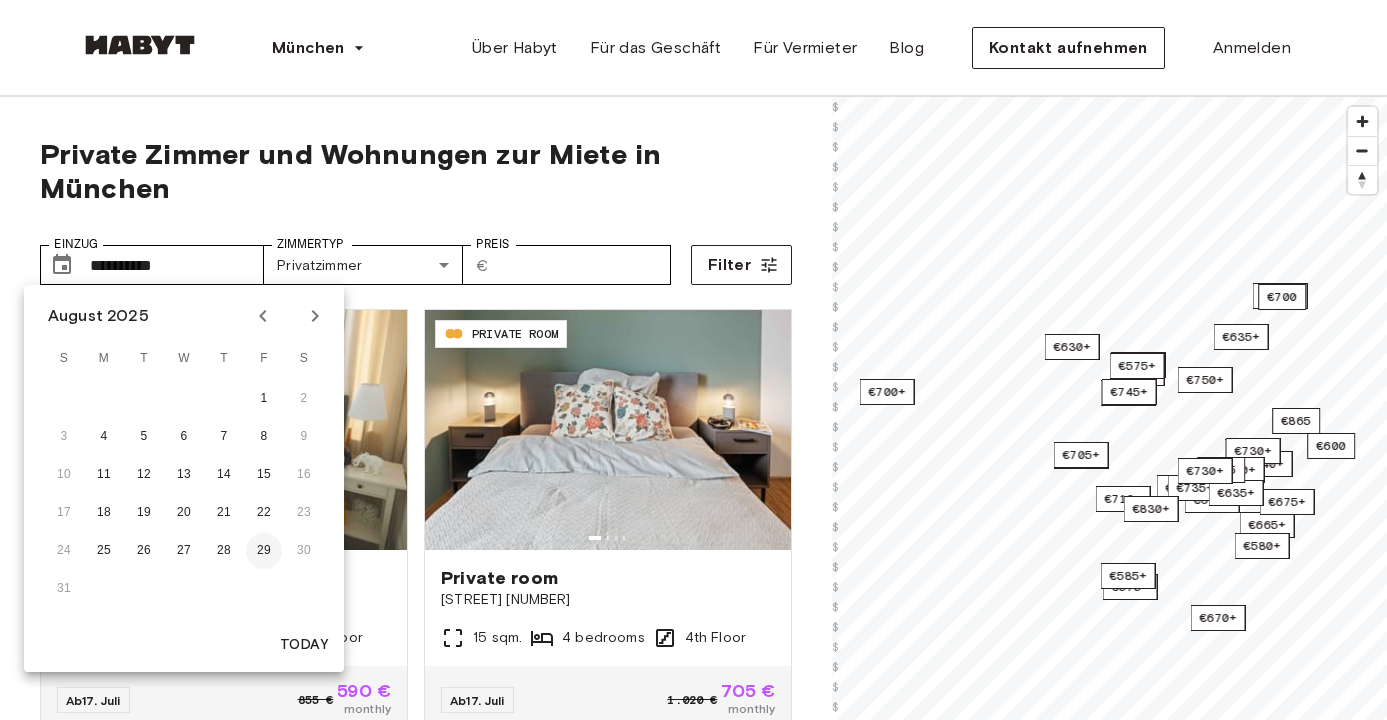 click on "29" at bounding box center [264, 551] 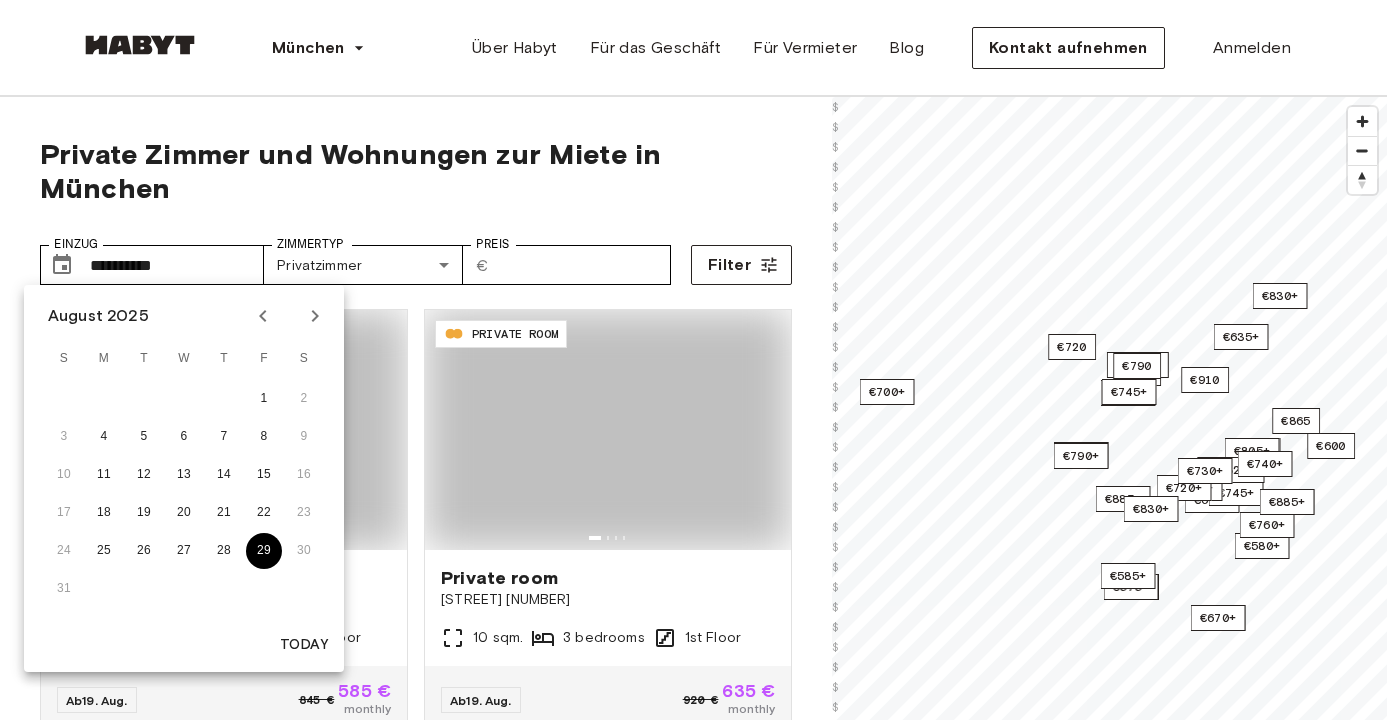 type on "**********" 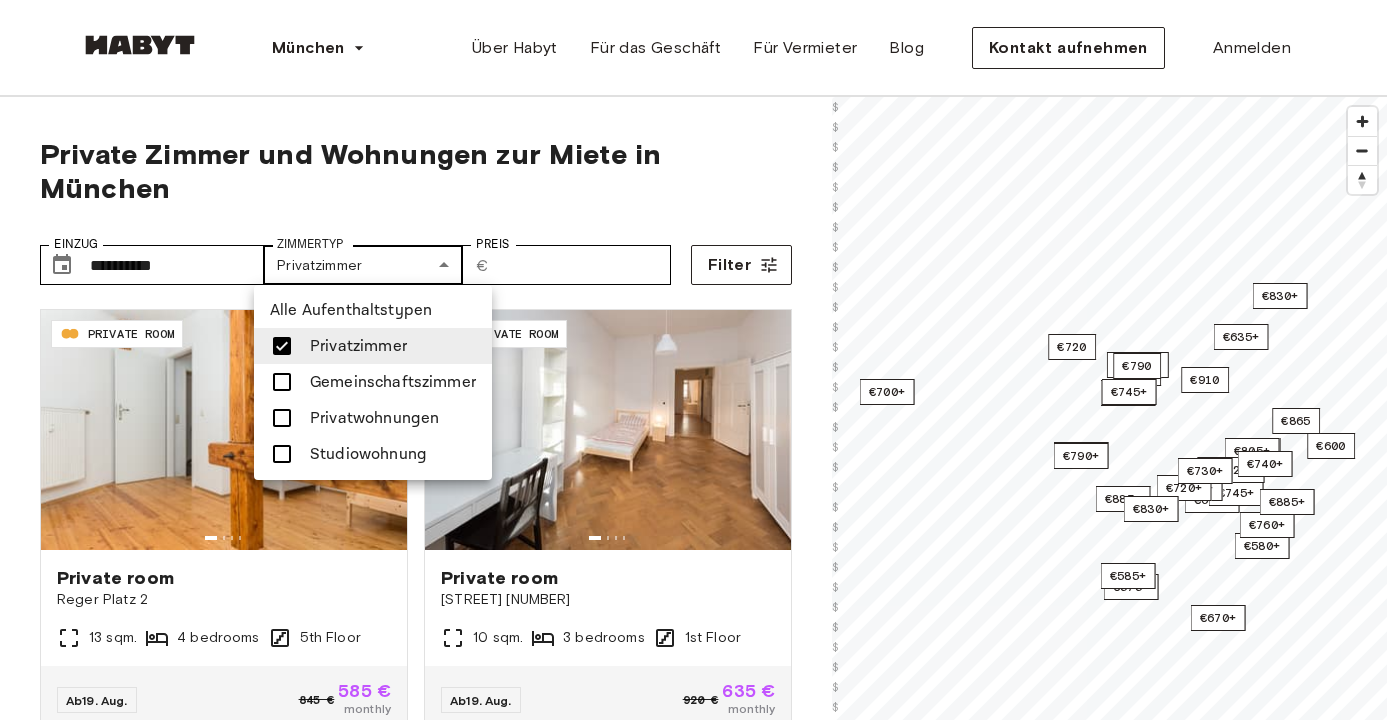 click on "**********" at bounding box center [693, 2443] 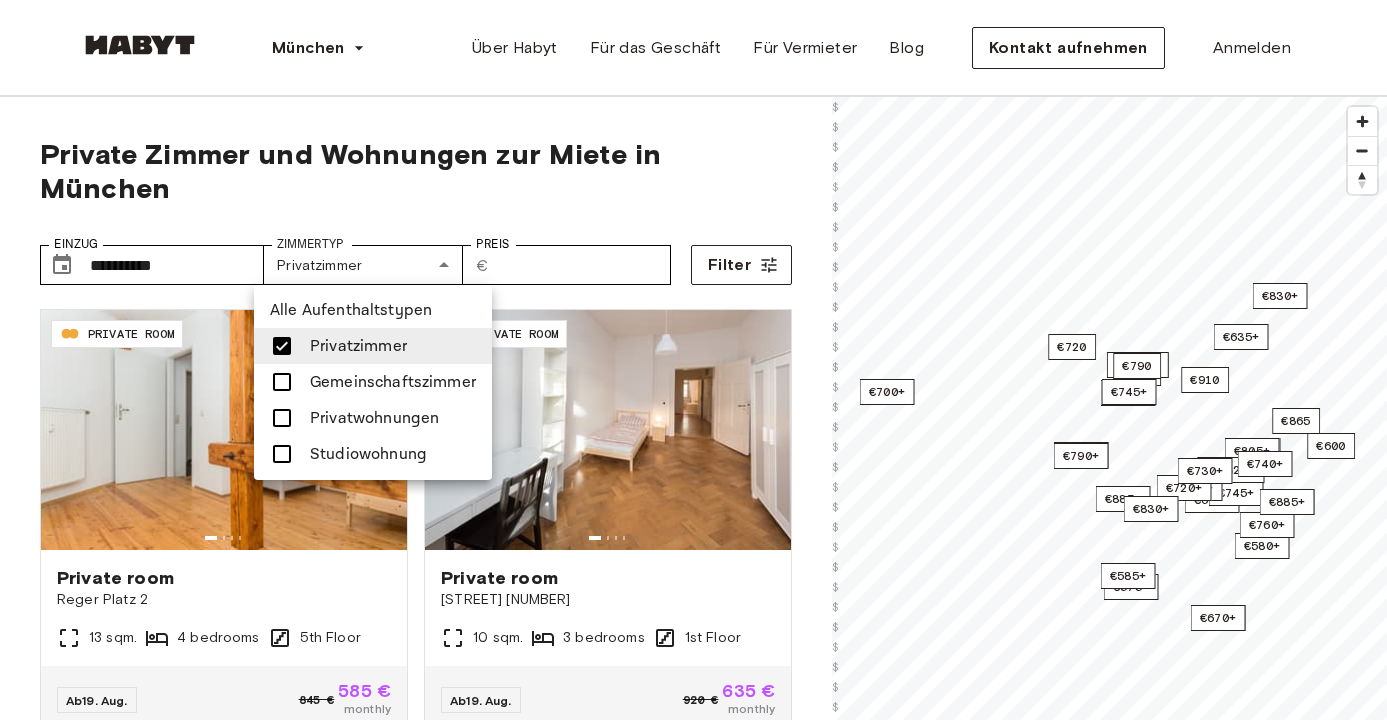 click on "Privatwohnungen" at bounding box center (374, 418) 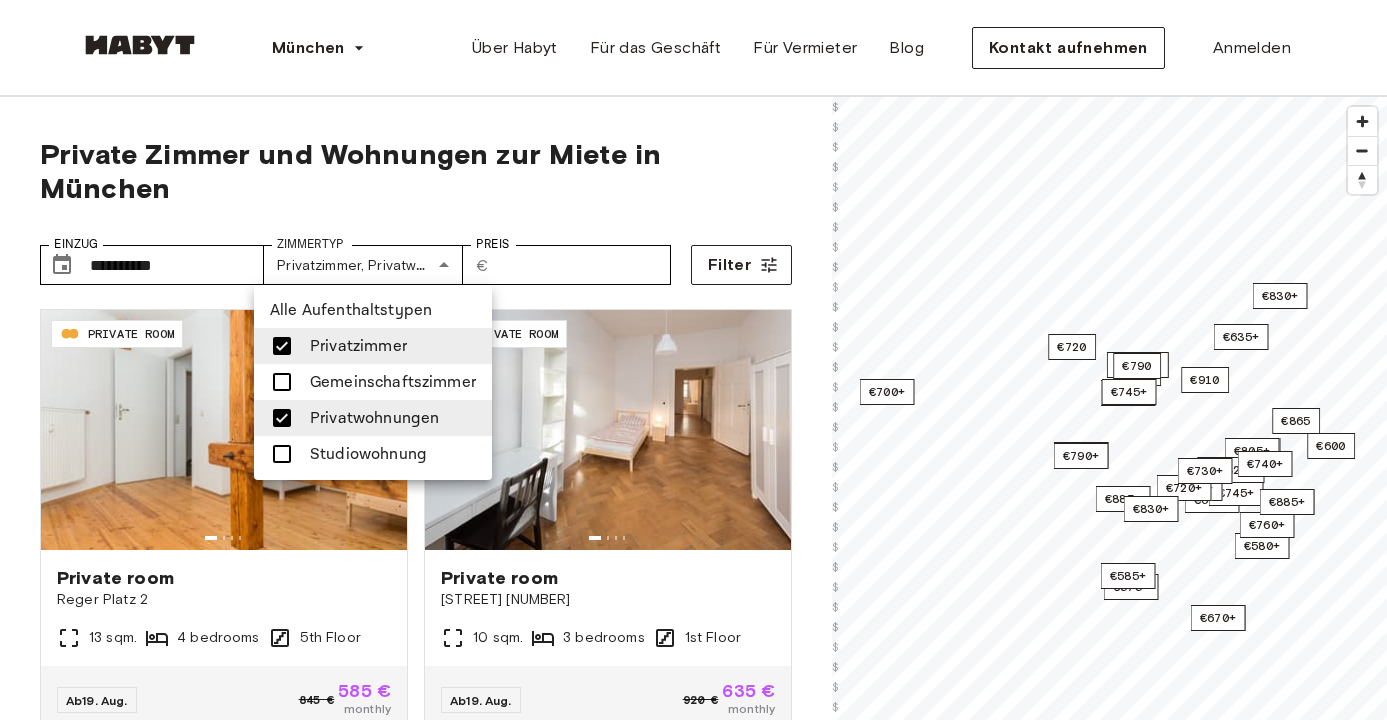 click on "Studiowohnung" at bounding box center [368, 454] 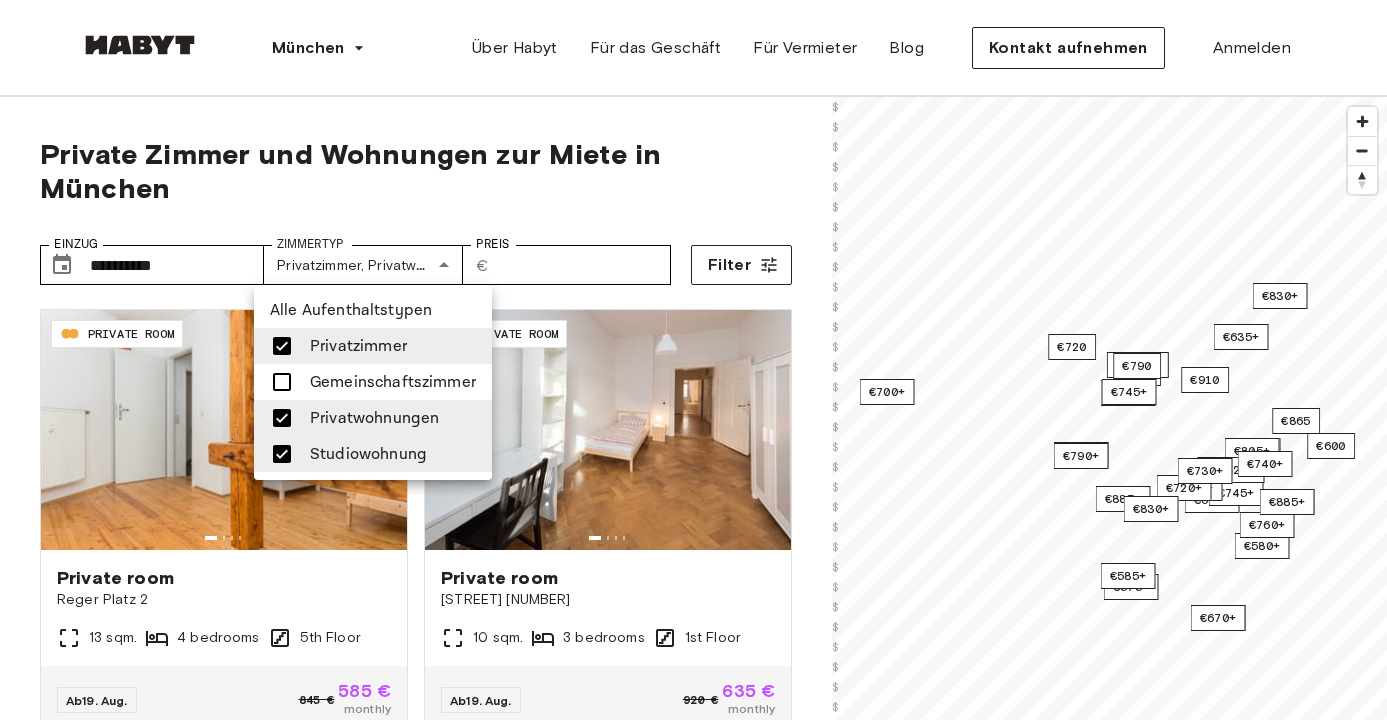 type on "**********" 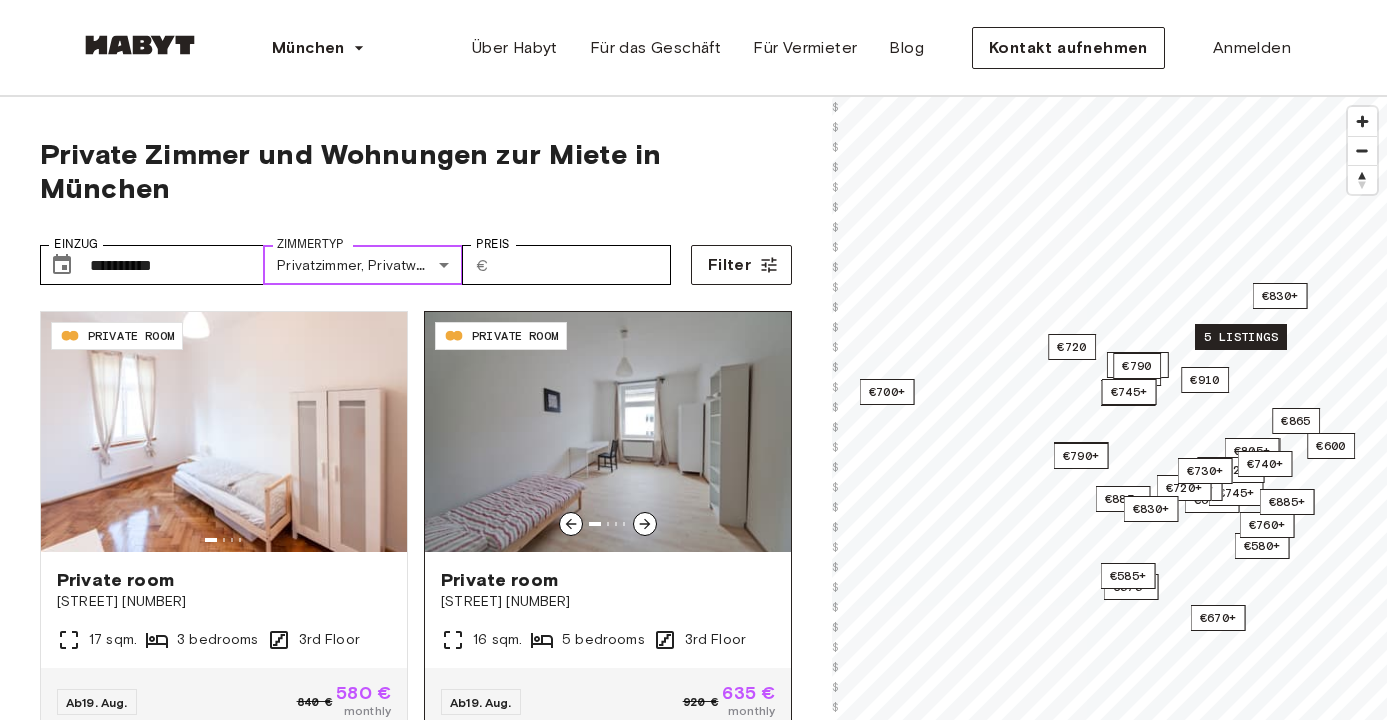 scroll, scrollTop: 1330, scrollLeft: 0, axis: vertical 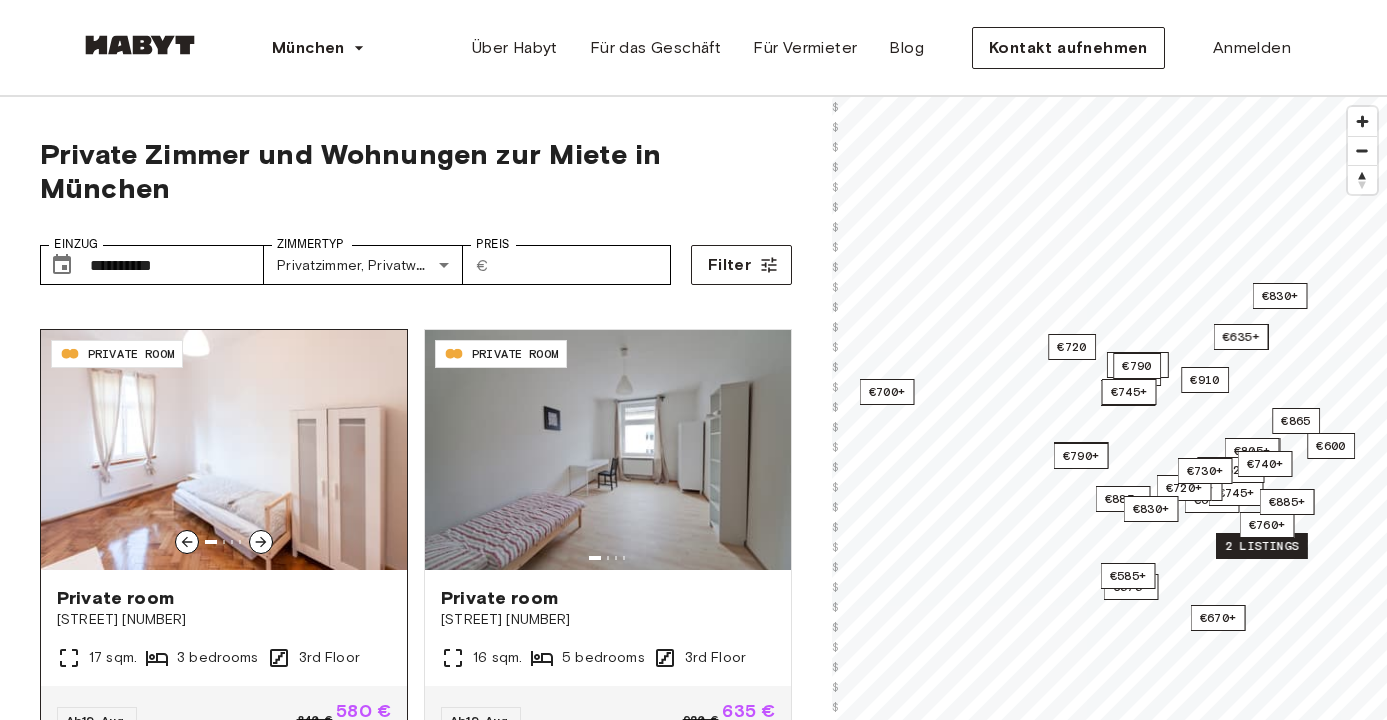click 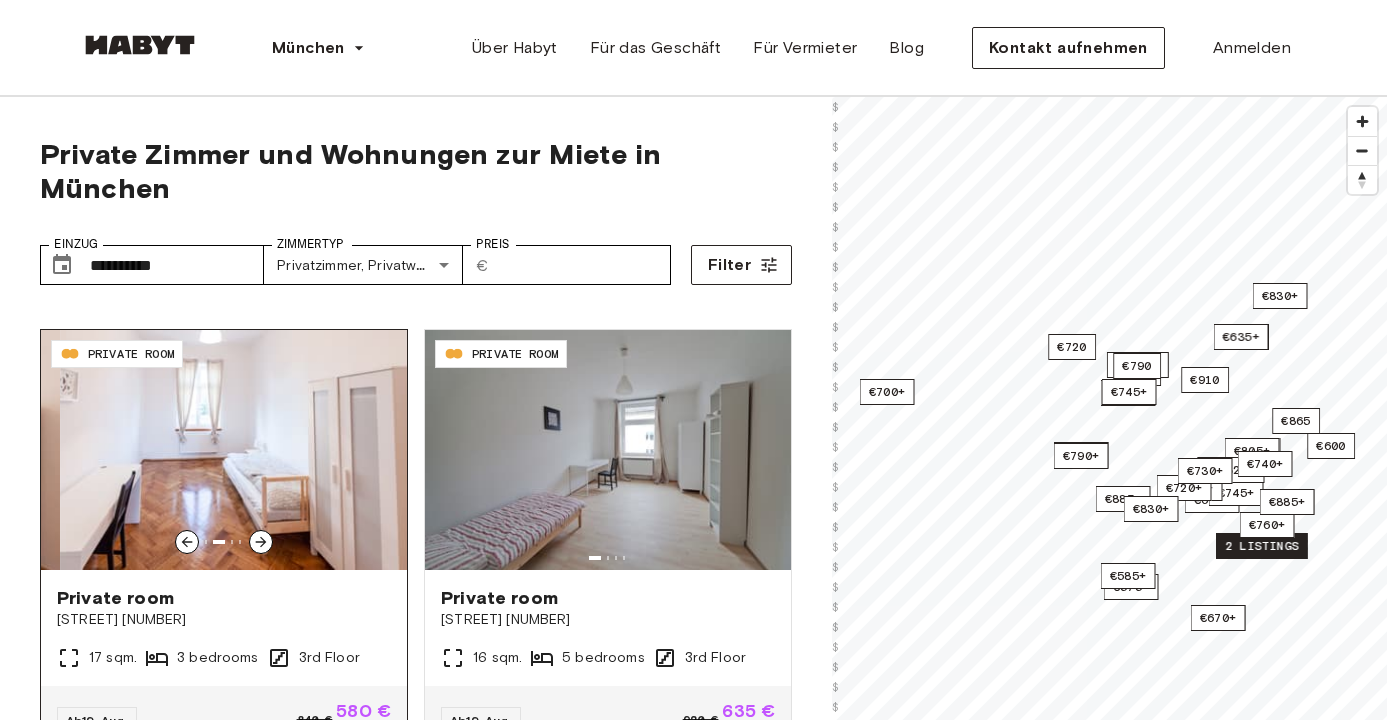 click 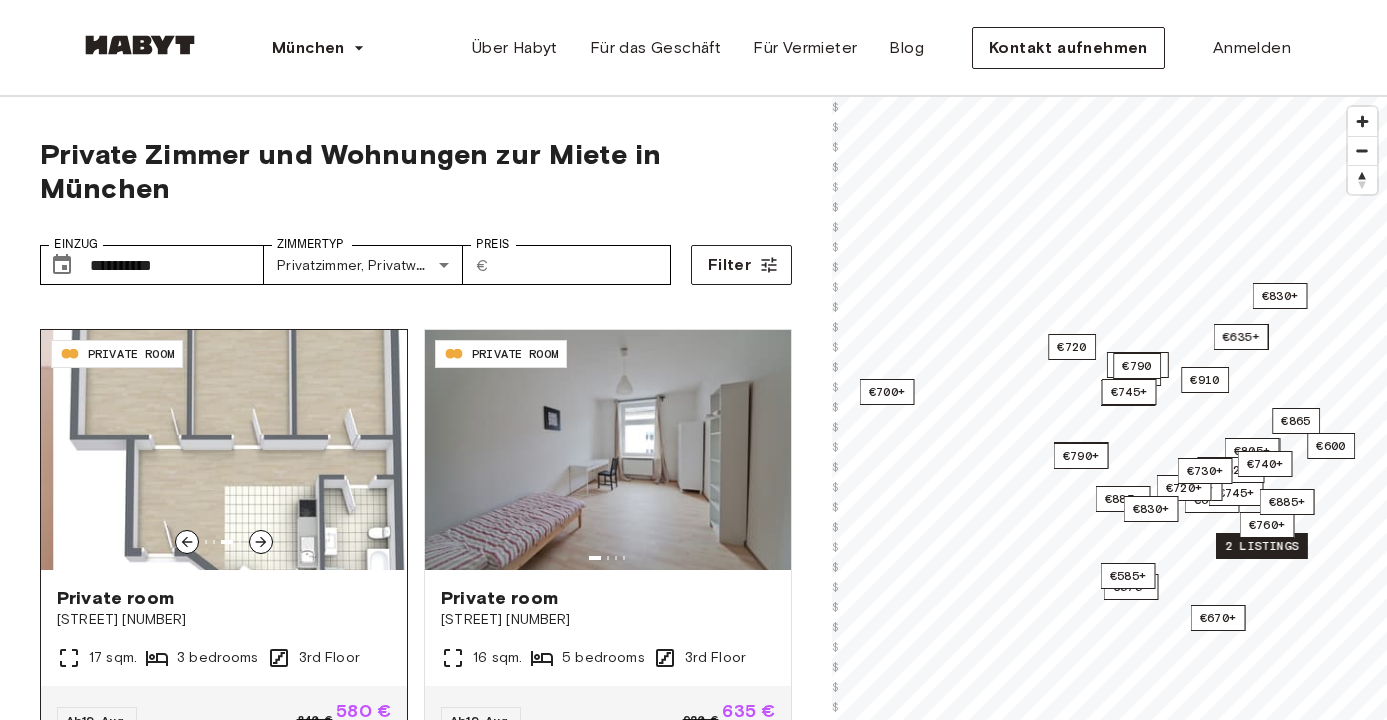 click 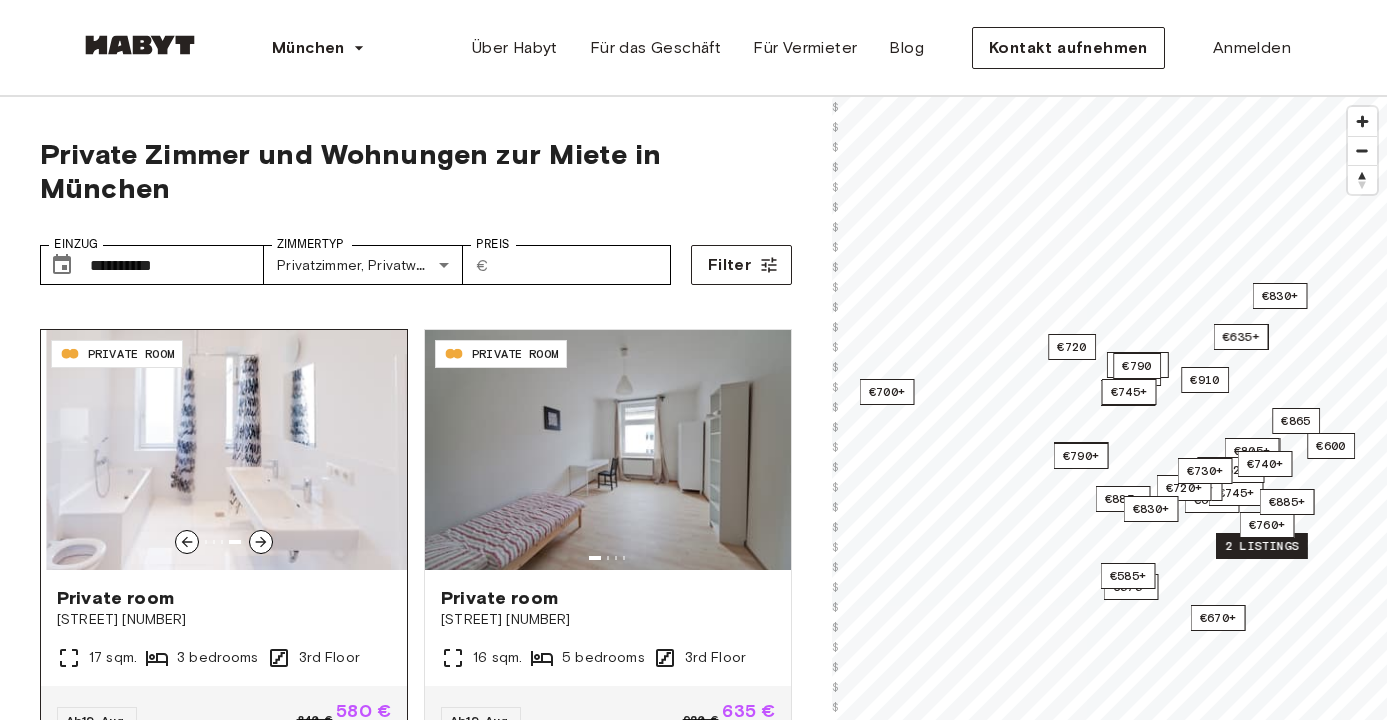 click 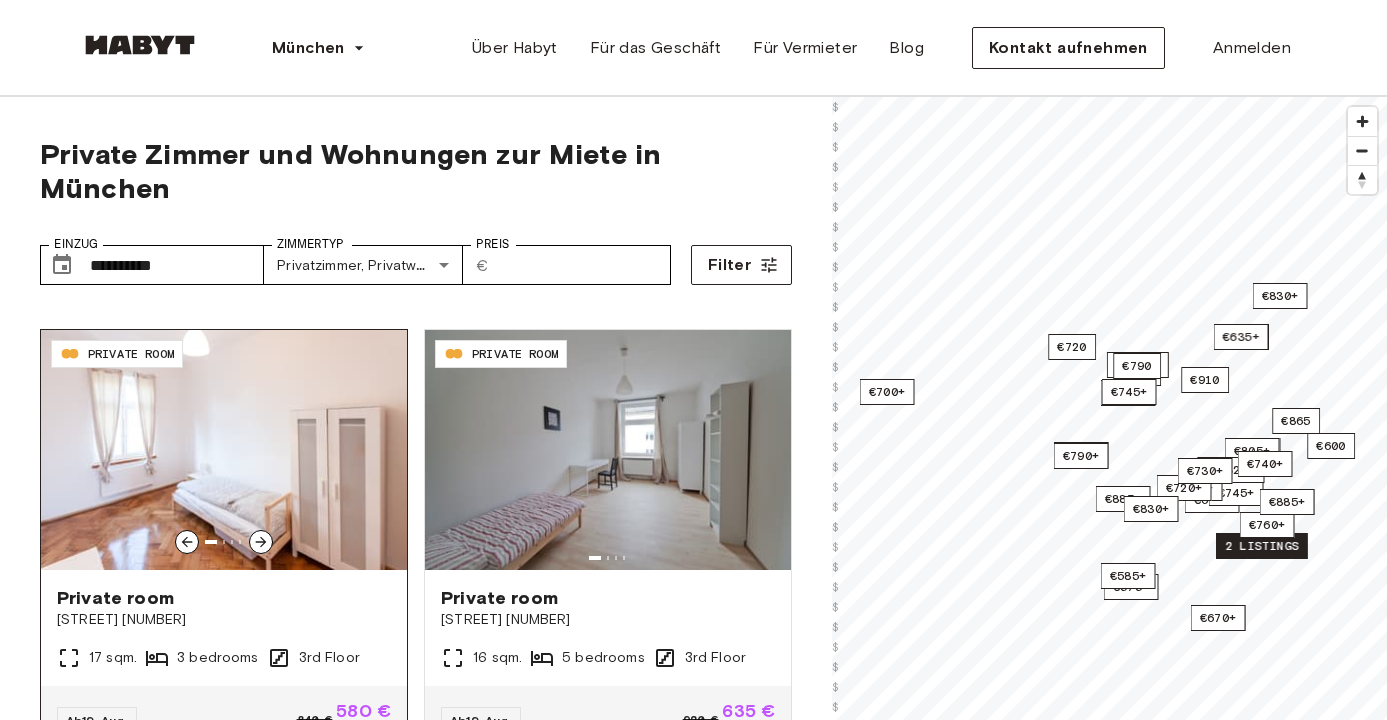 click 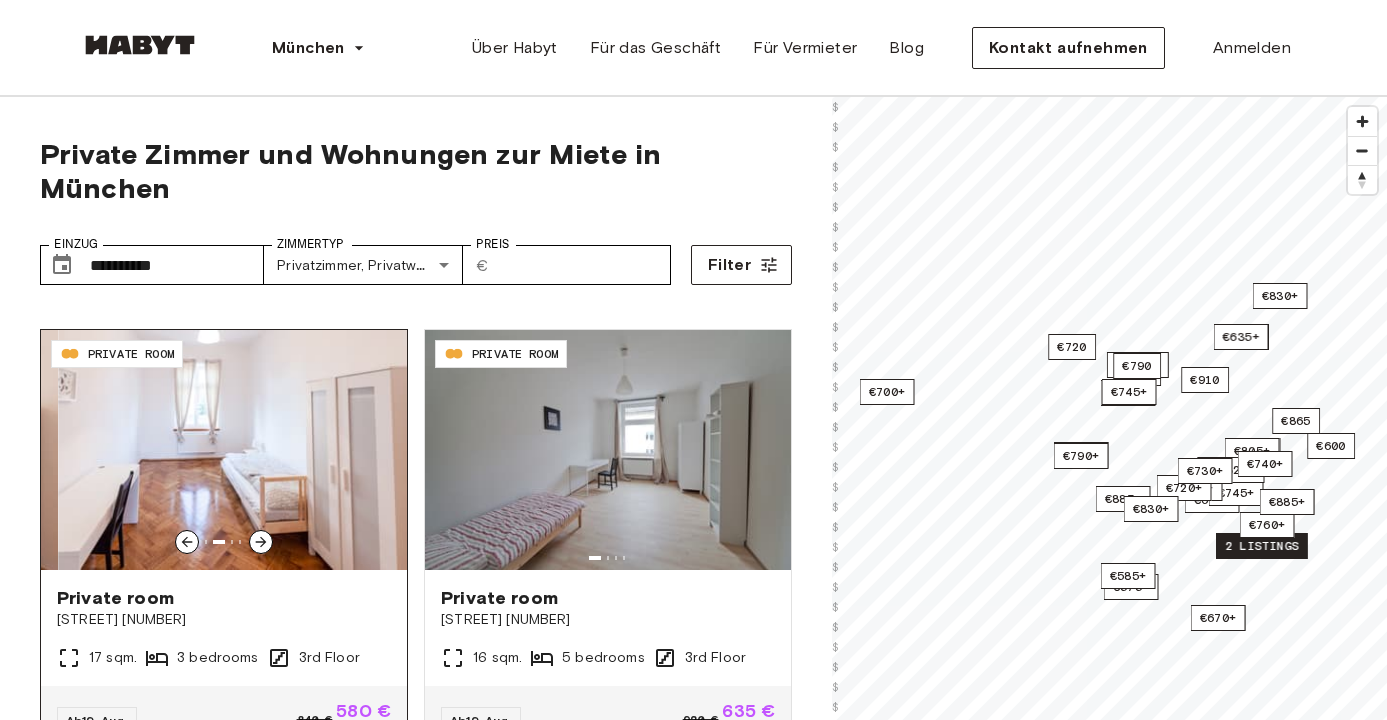 click 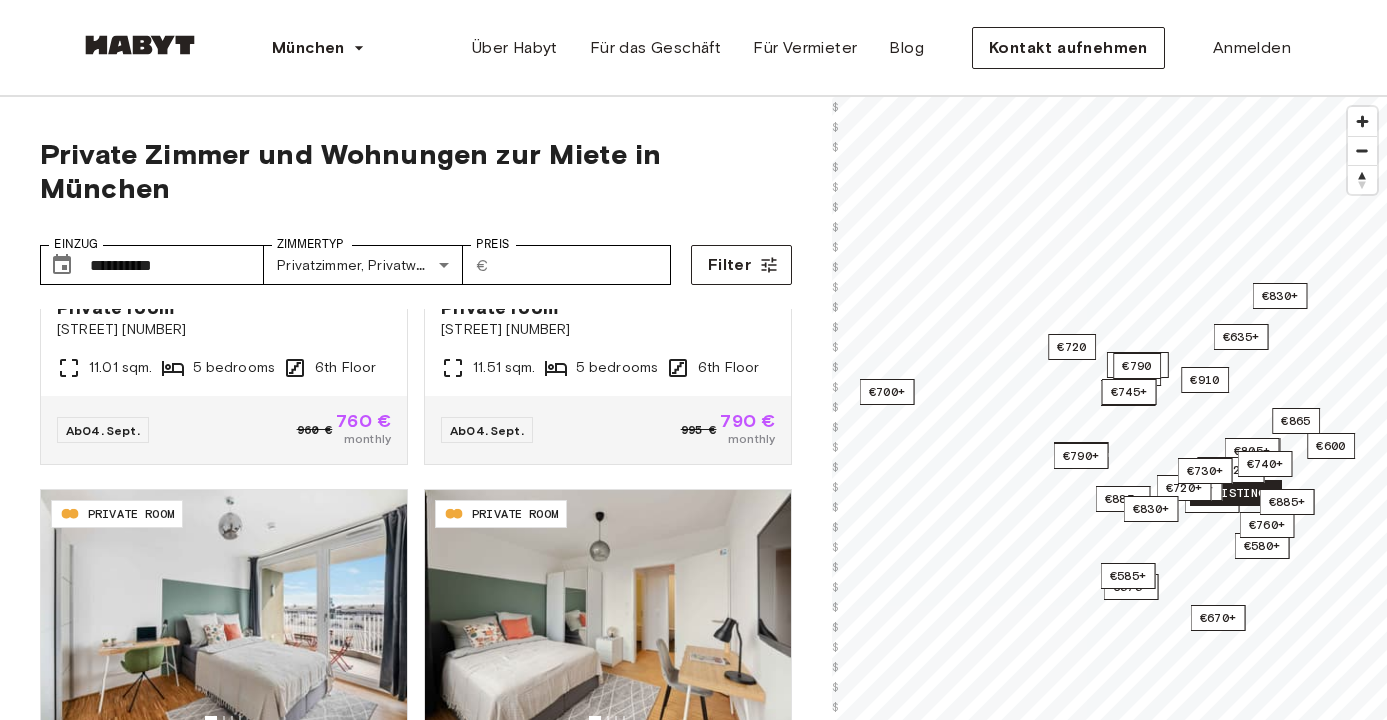 scroll, scrollTop: 3870, scrollLeft: 0, axis: vertical 